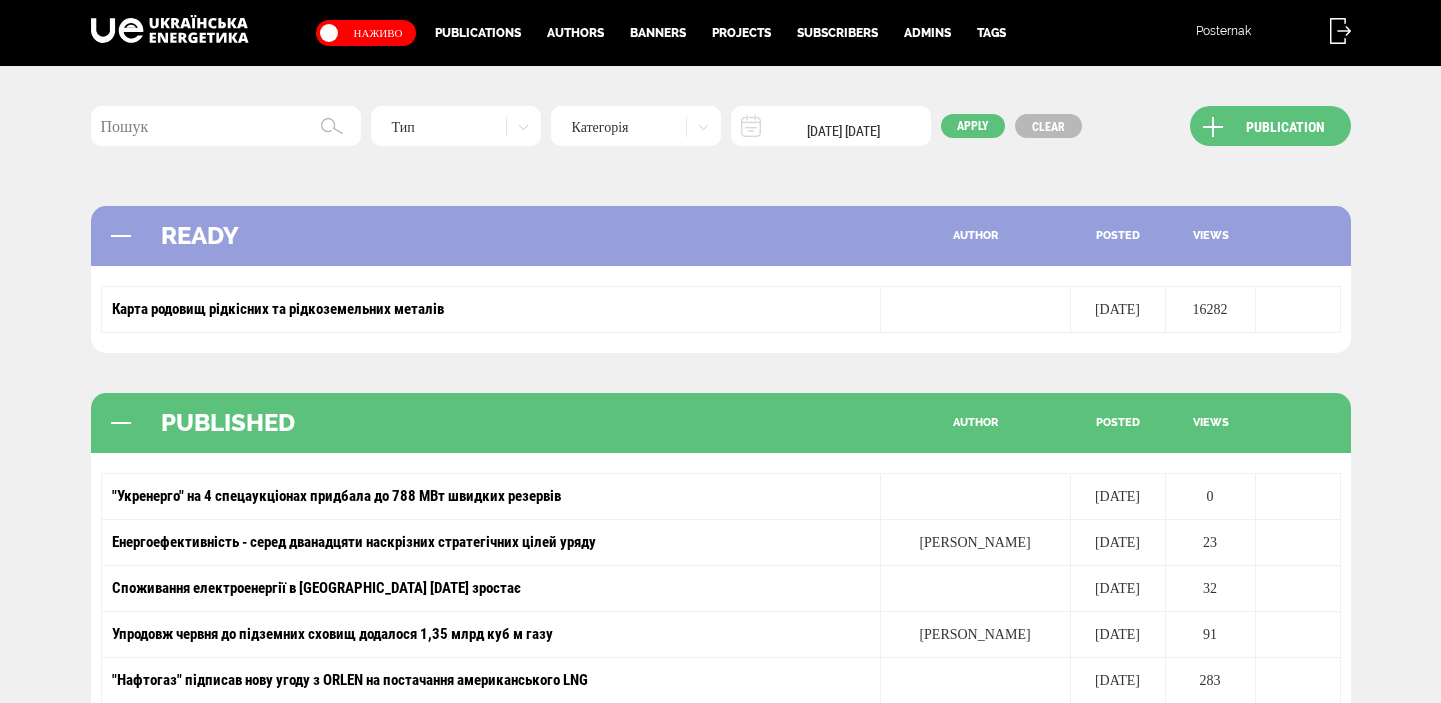 scroll, scrollTop: 0, scrollLeft: 0, axis: both 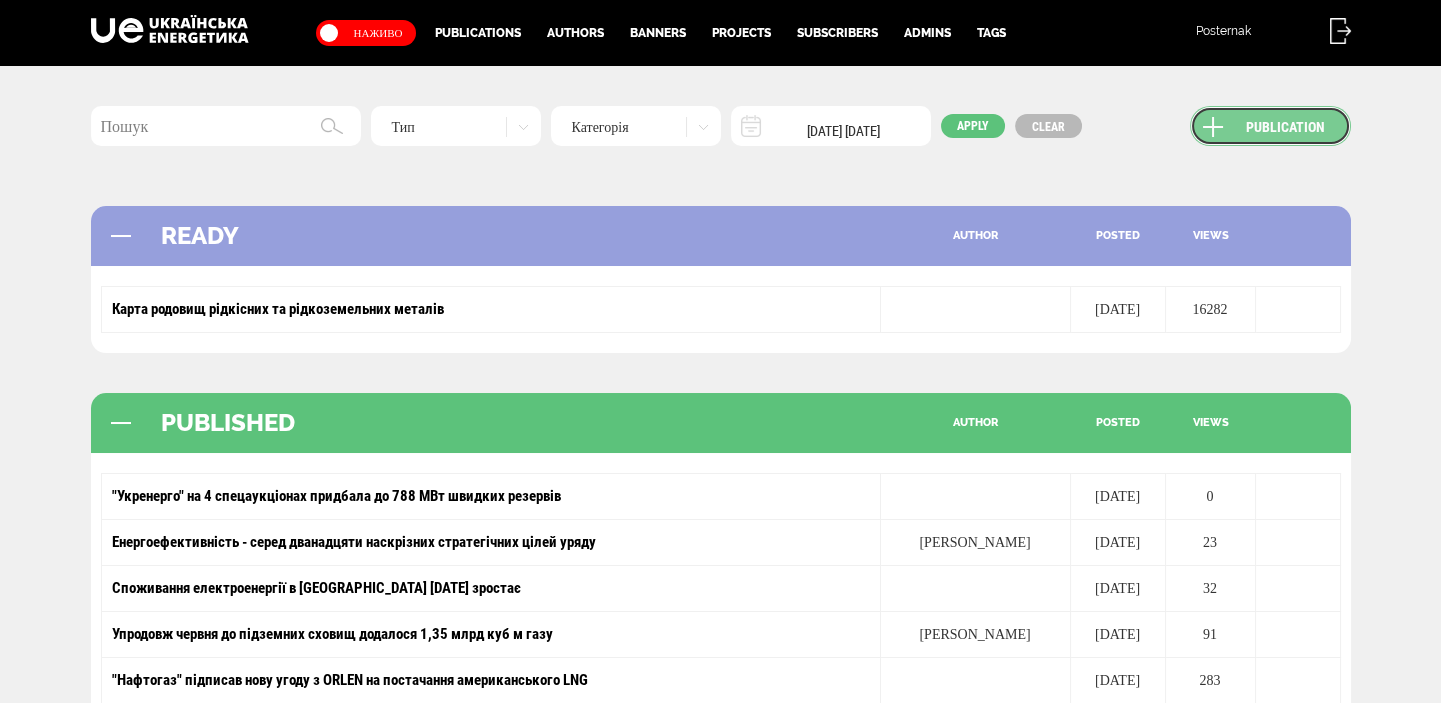 drag, startPoint x: 0, startPoint y: 0, endPoint x: 1264, endPoint y: 109, distance: 1268.691 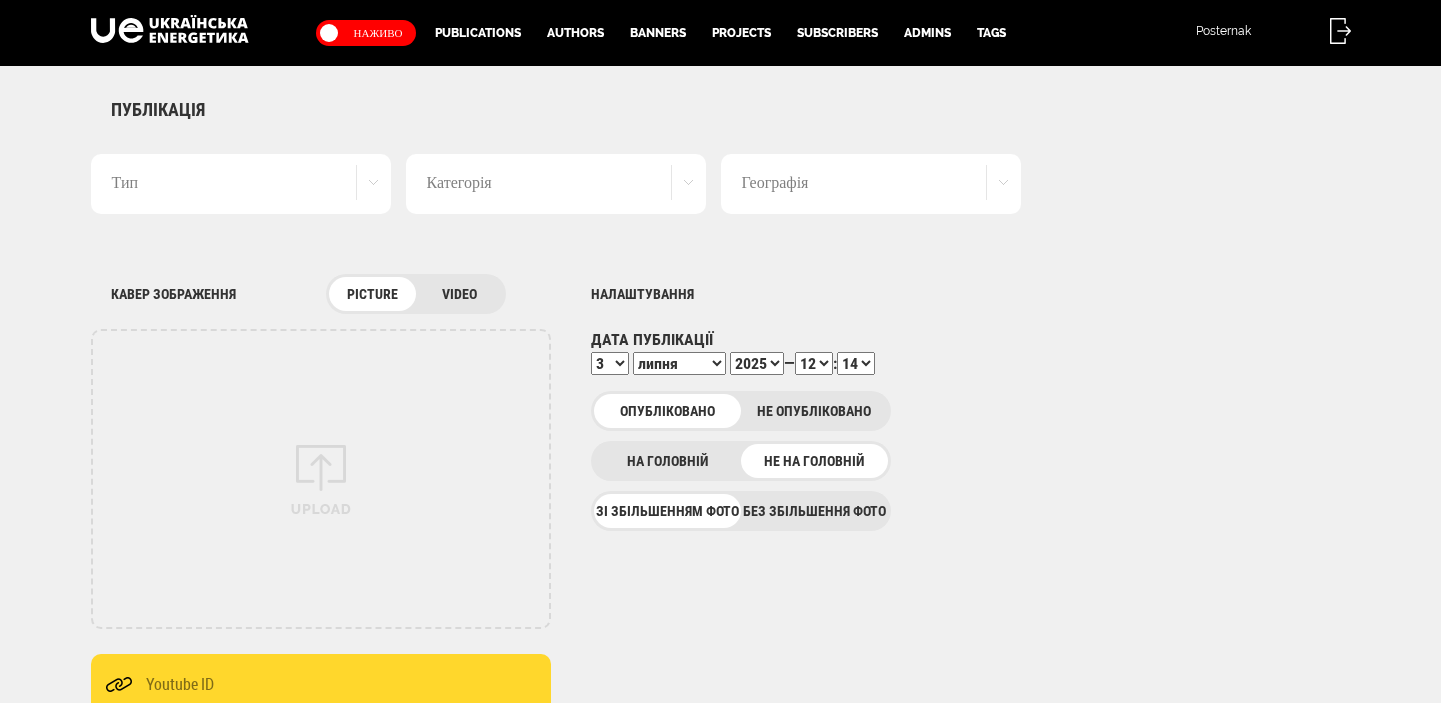scroll, scrollTop: 0, scrollLeft: 0, axis: both 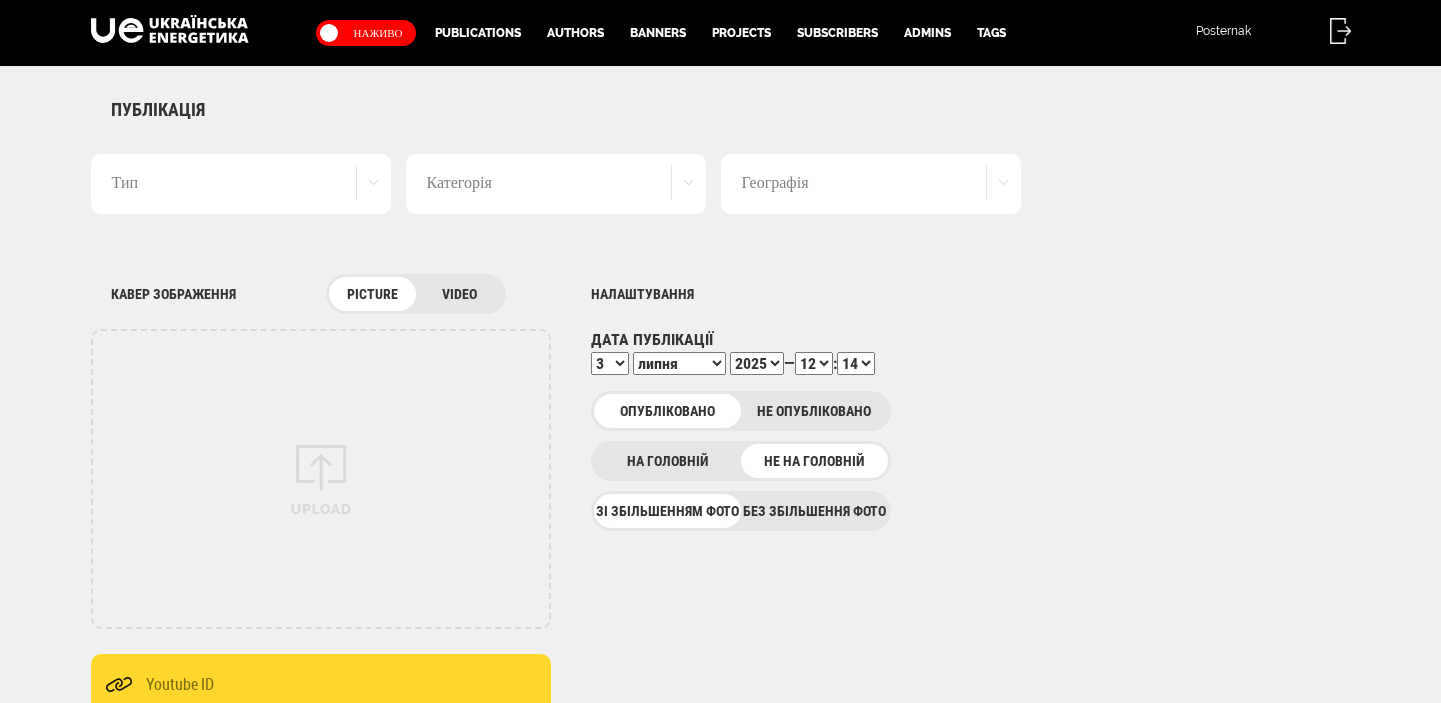 click on "Без збільшення фото" at bounding box center (814, 511) 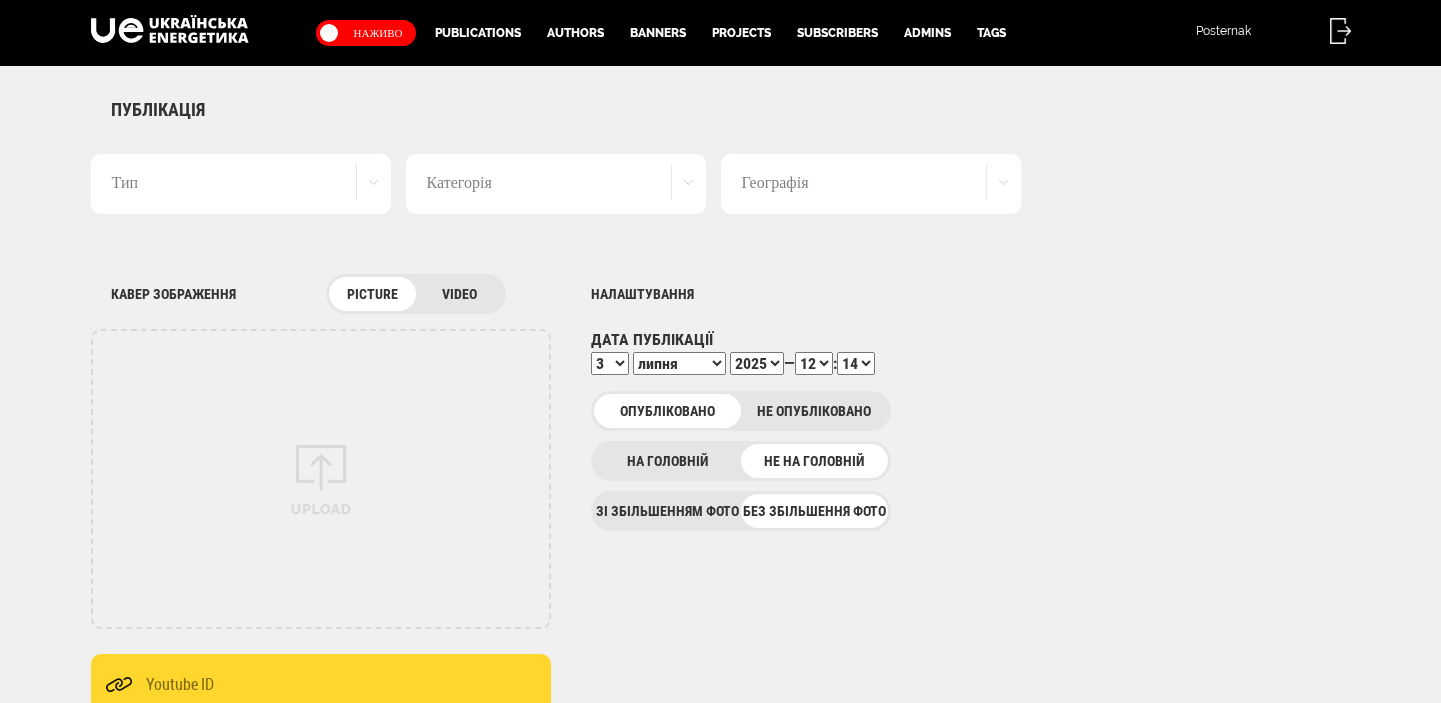 scroll, scrollTop: 0, scrollLeft: 0, axis: both 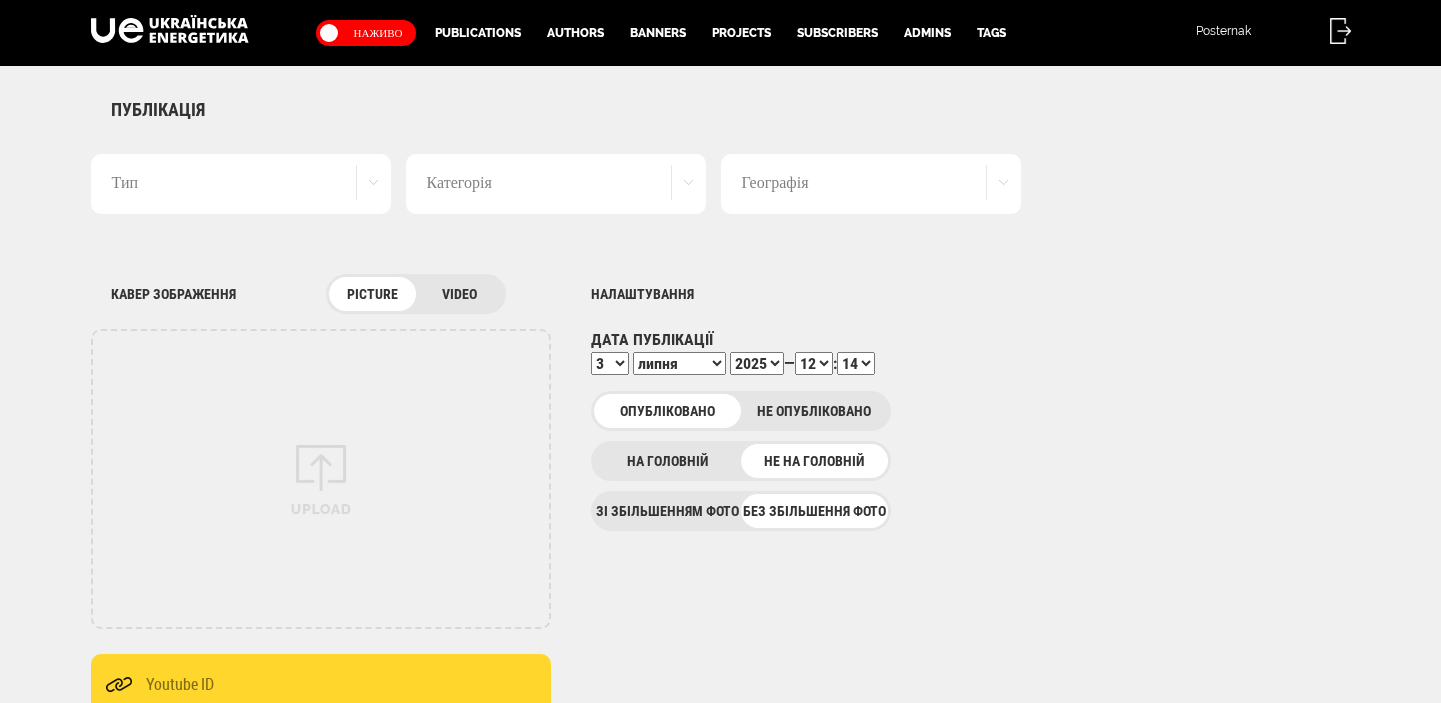 click on "Тип" at bounding box center [241, 184] 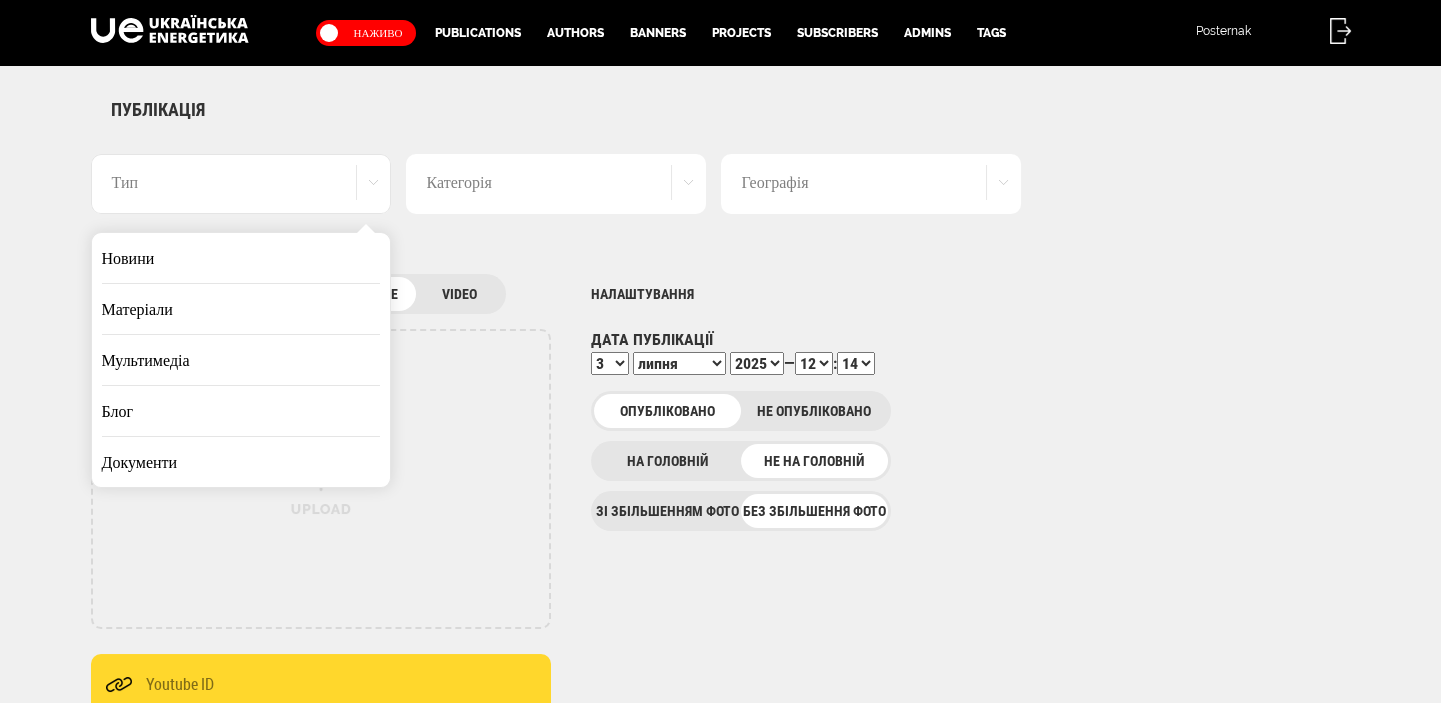 click on "Новини" at bounding box center (241, 258) 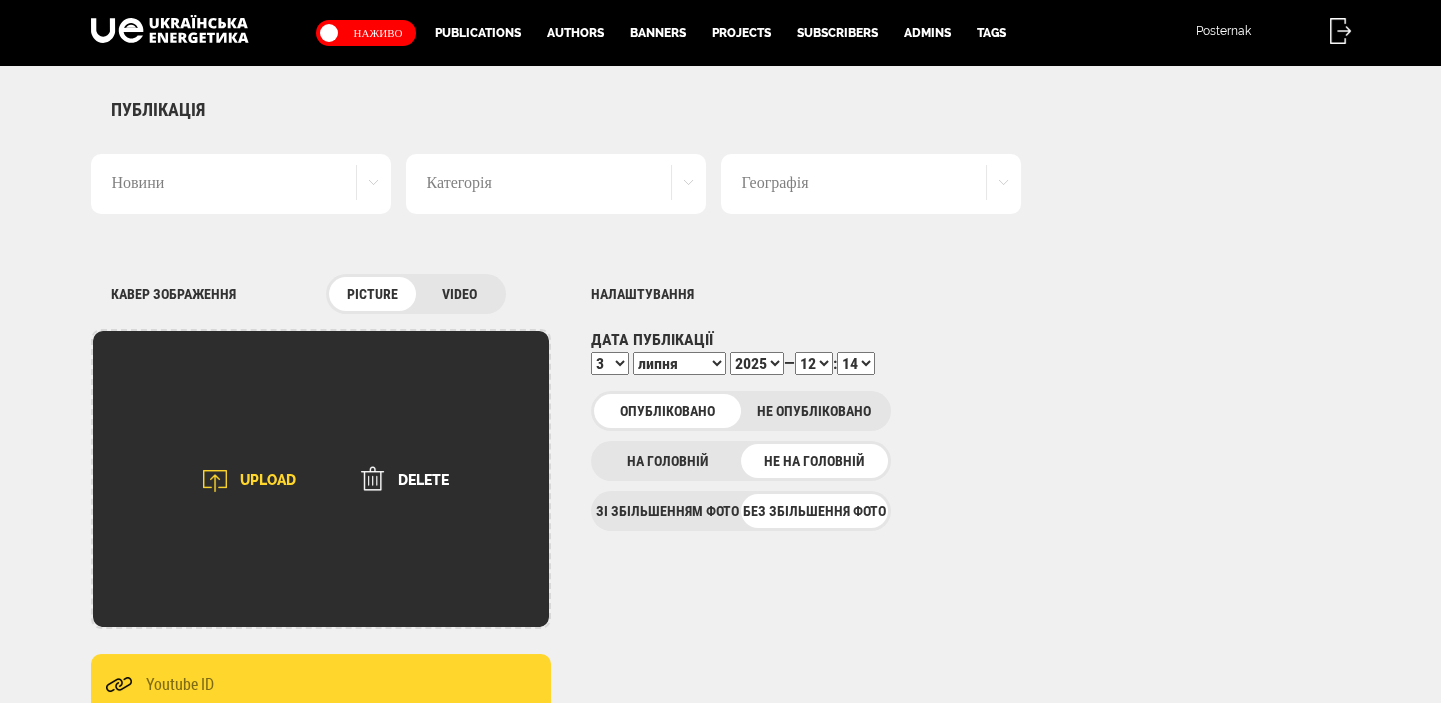 click at bounding box center [215, 481] 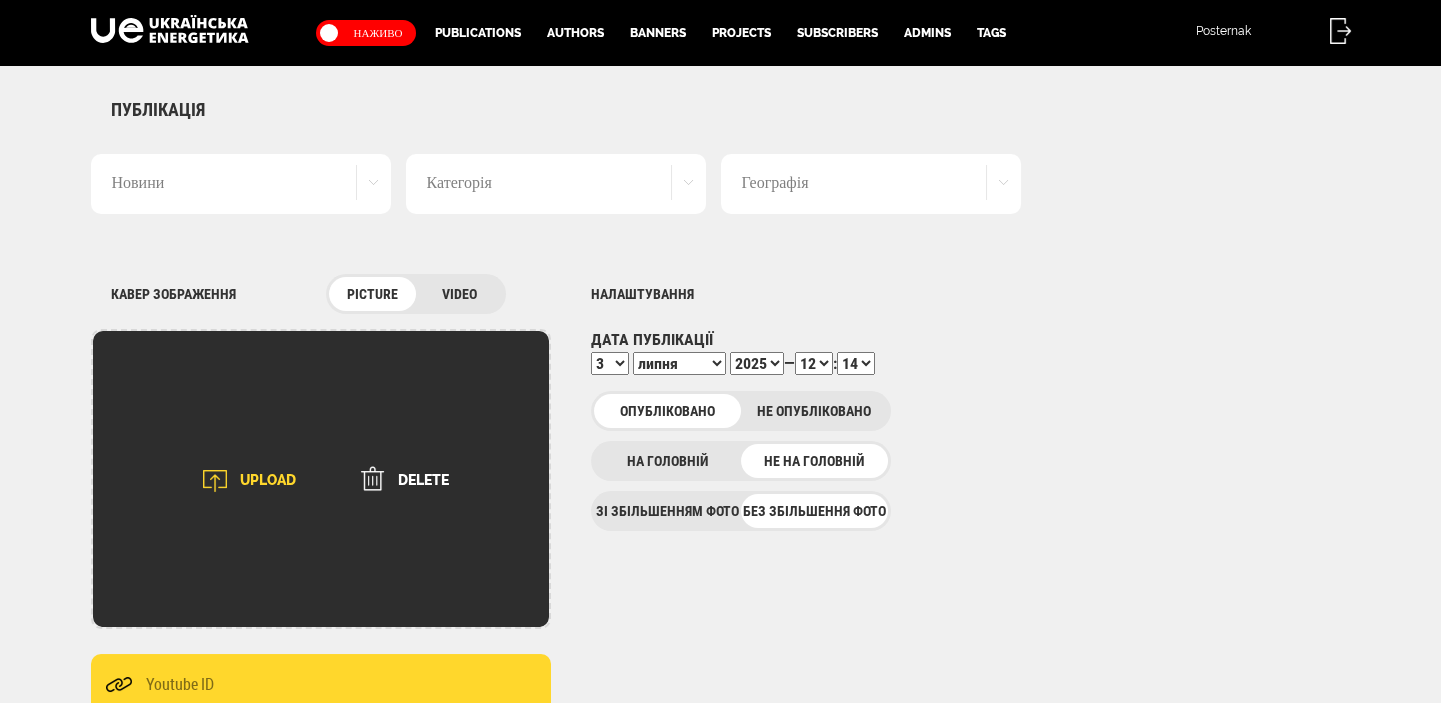click on "UPLOAD" at bounding box center (243, 481) 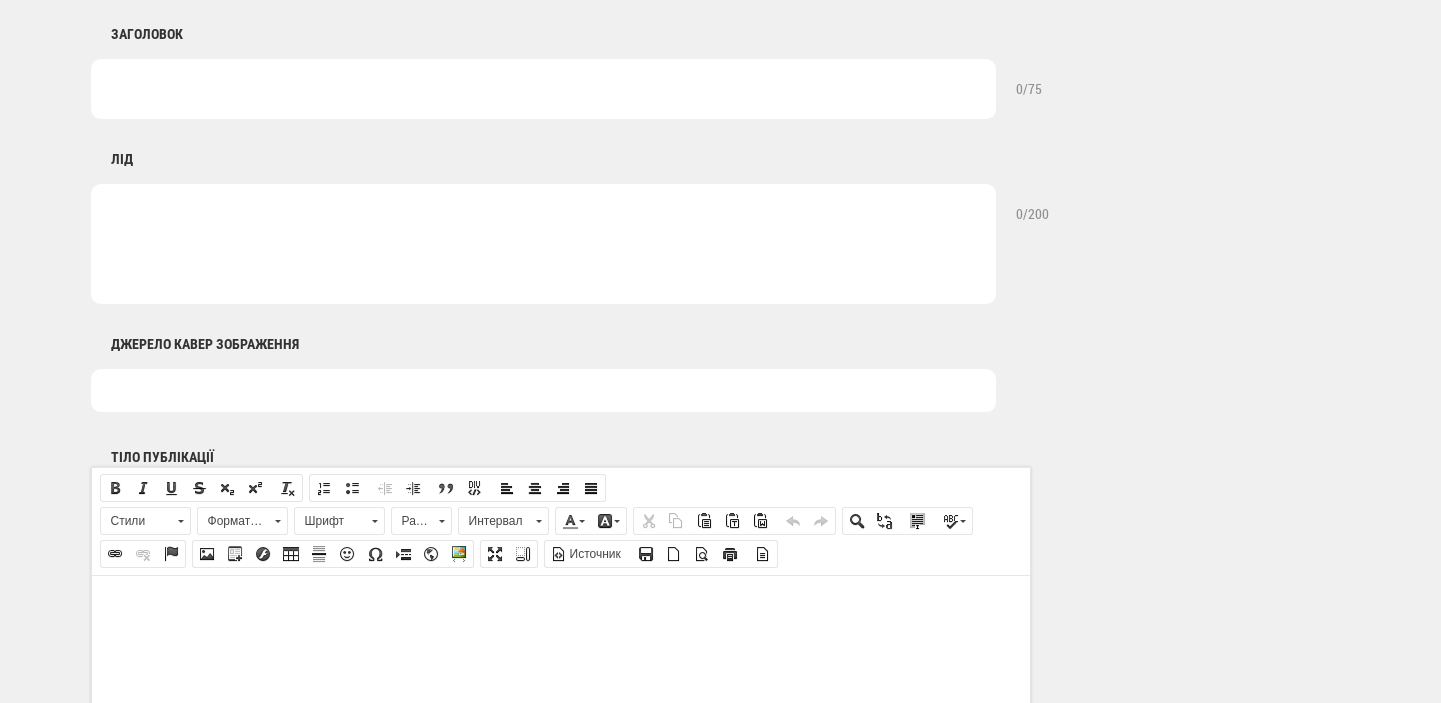 scroll, scrollTop: 1060, scrollLeft: 0, axis: vertical 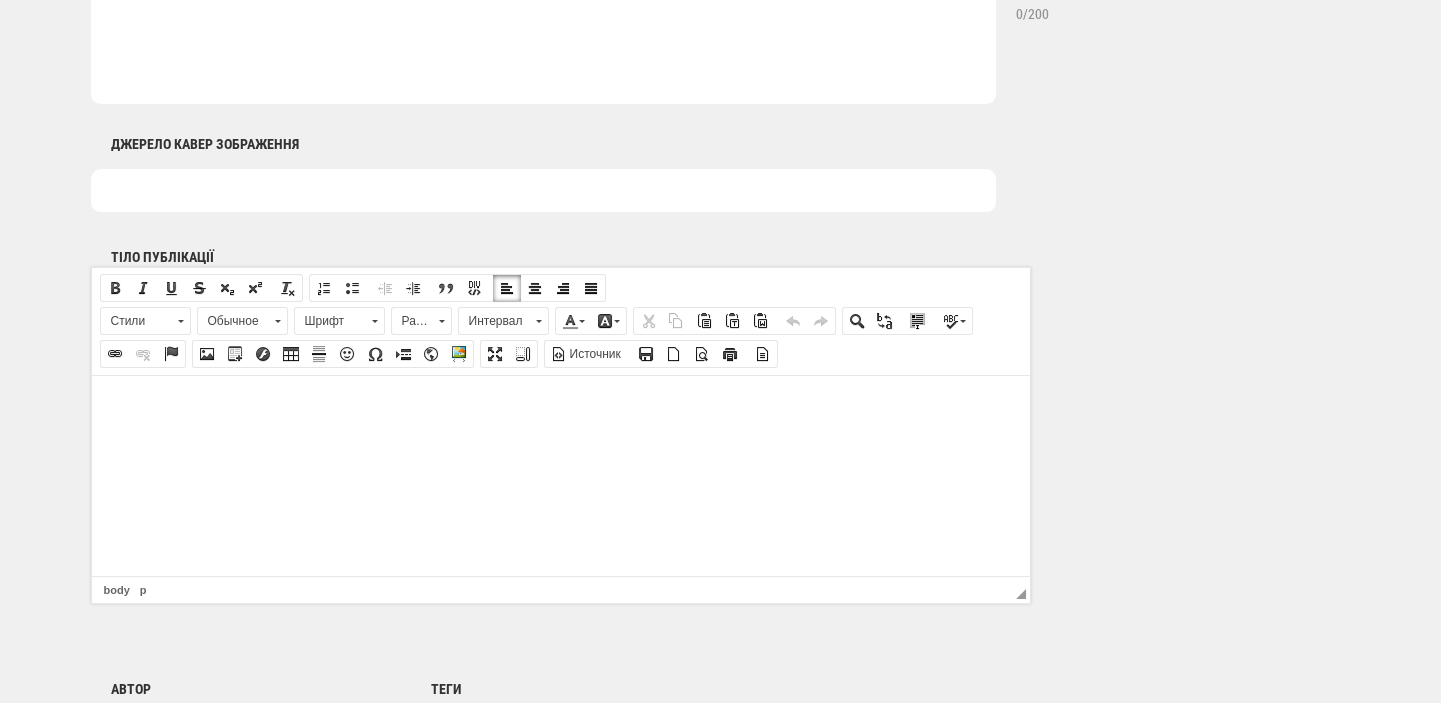 click at bounding box center (560, 405) 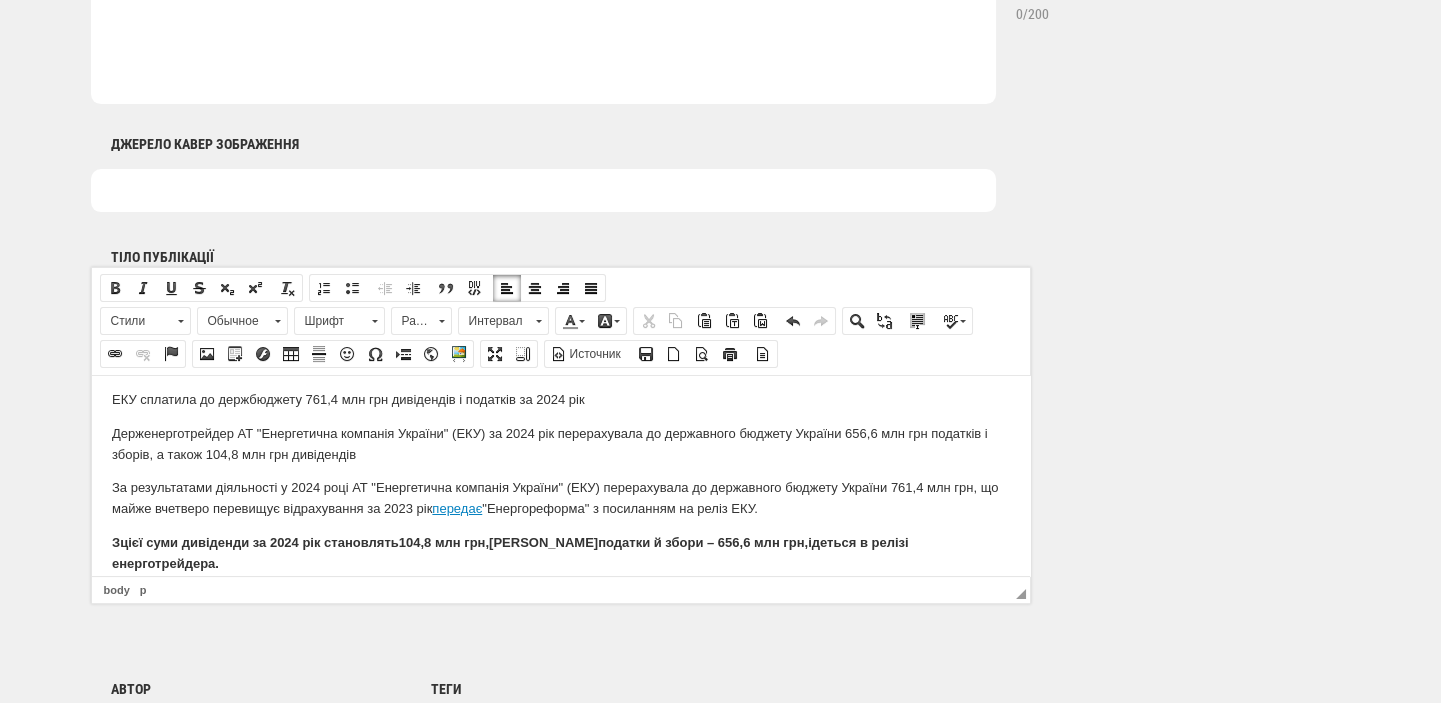 scroll, scrollTop: 0, scrollLeft: 0, axis: both 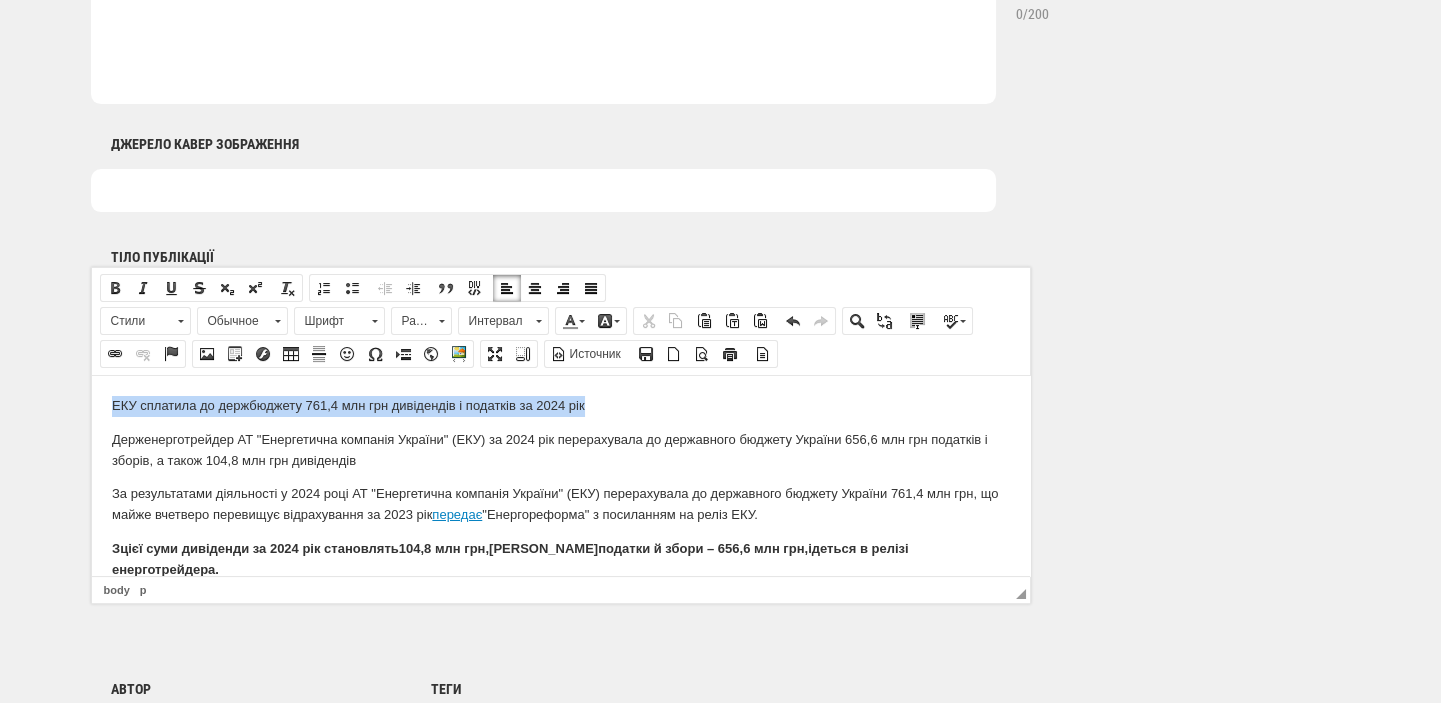drag, startPoint x: 593, startPoint y: 408, endPoint x: 85, endPoint y: 398, distance: 508.09842 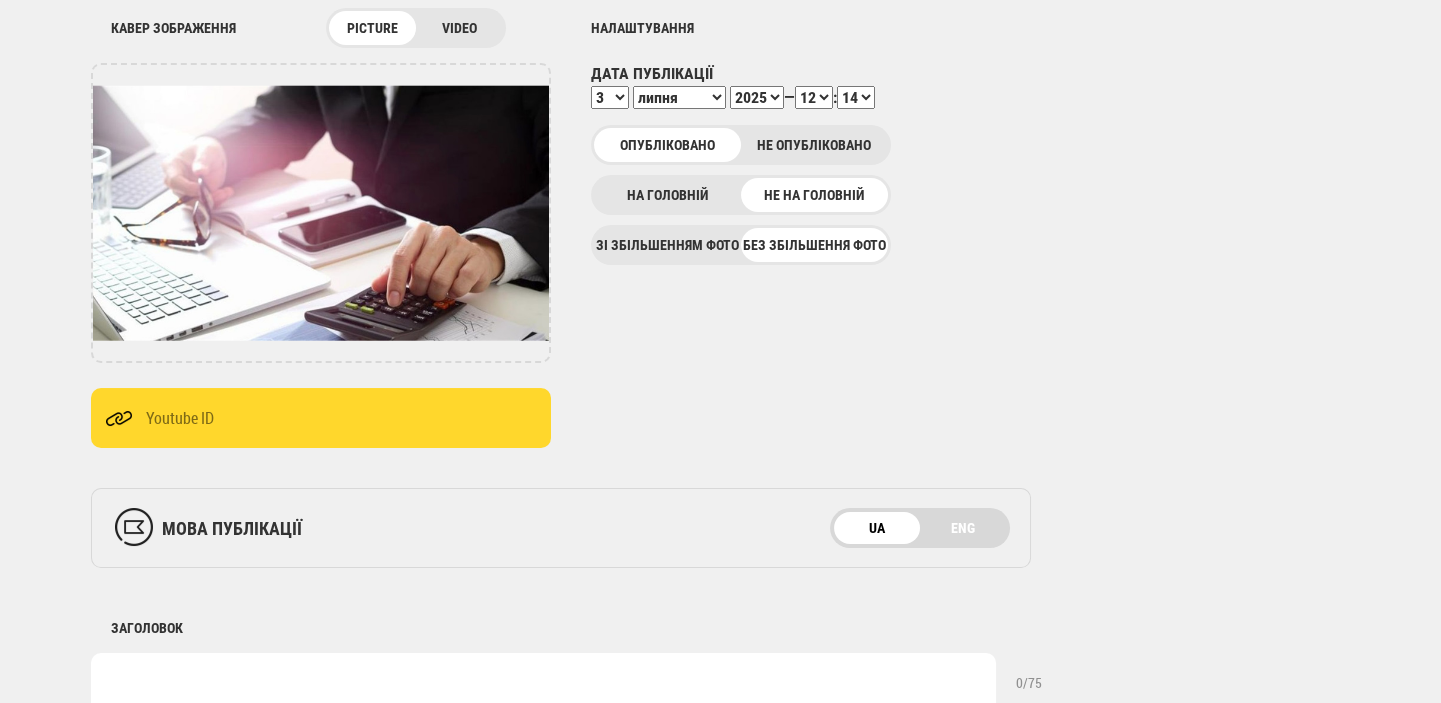 scroll, scrollTop: 424, scrollLeft: 0, axis: vertical 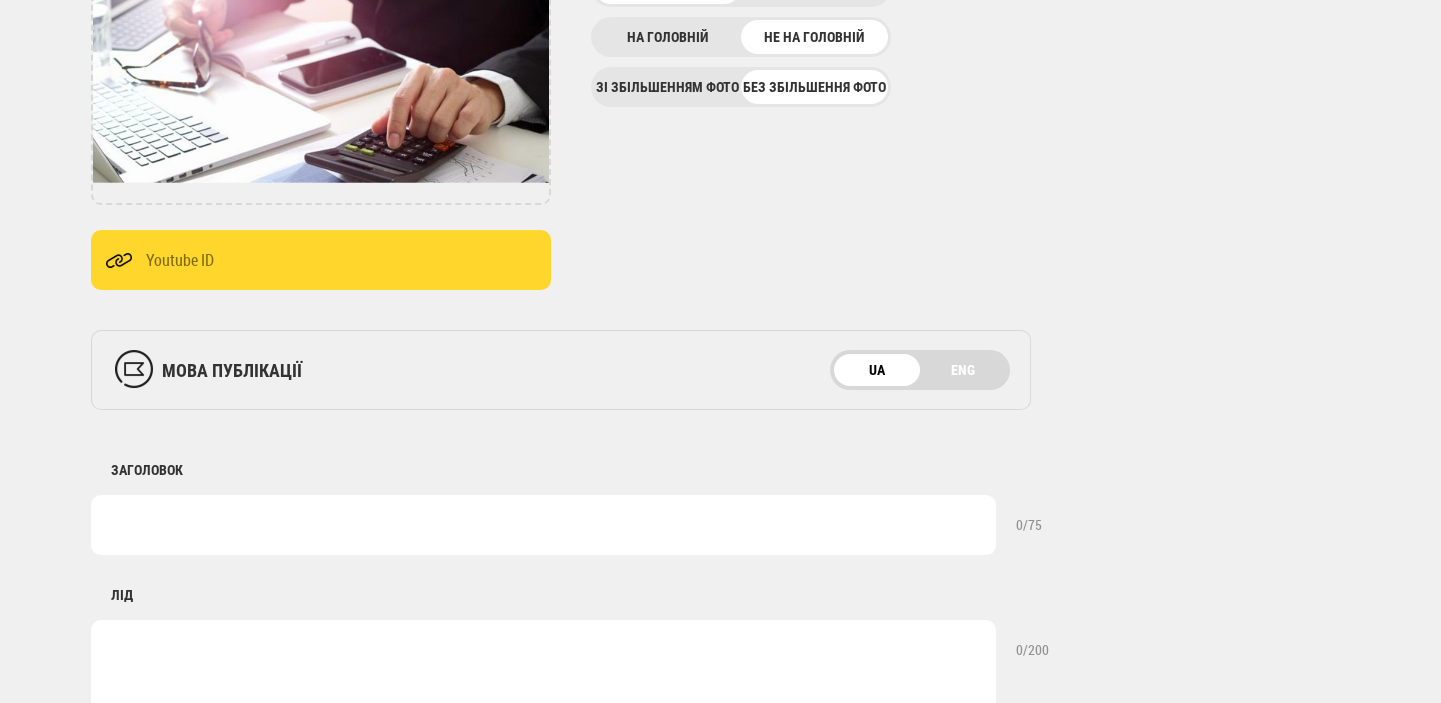 click at bounding box center [543, 525] 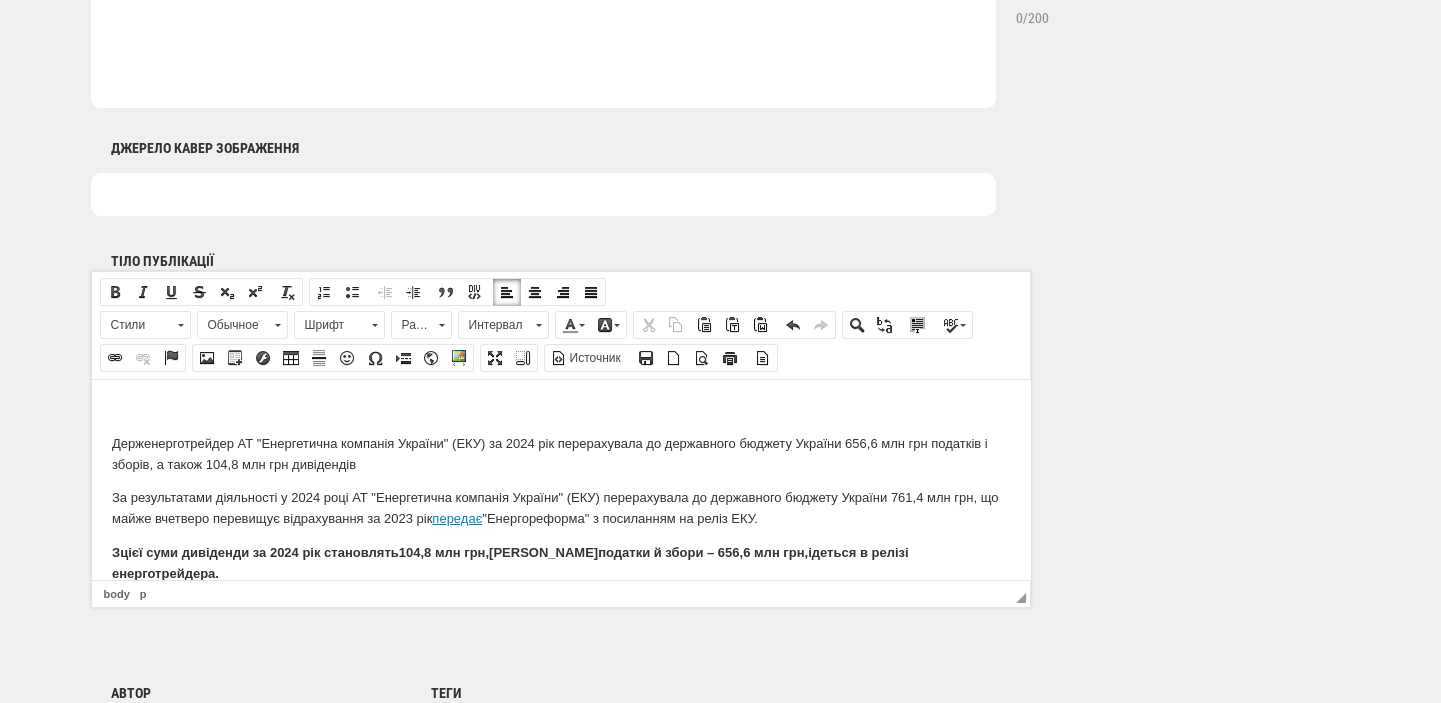 scroll, scrollTop: 1060, scrollLeft: 0, axis: vertical 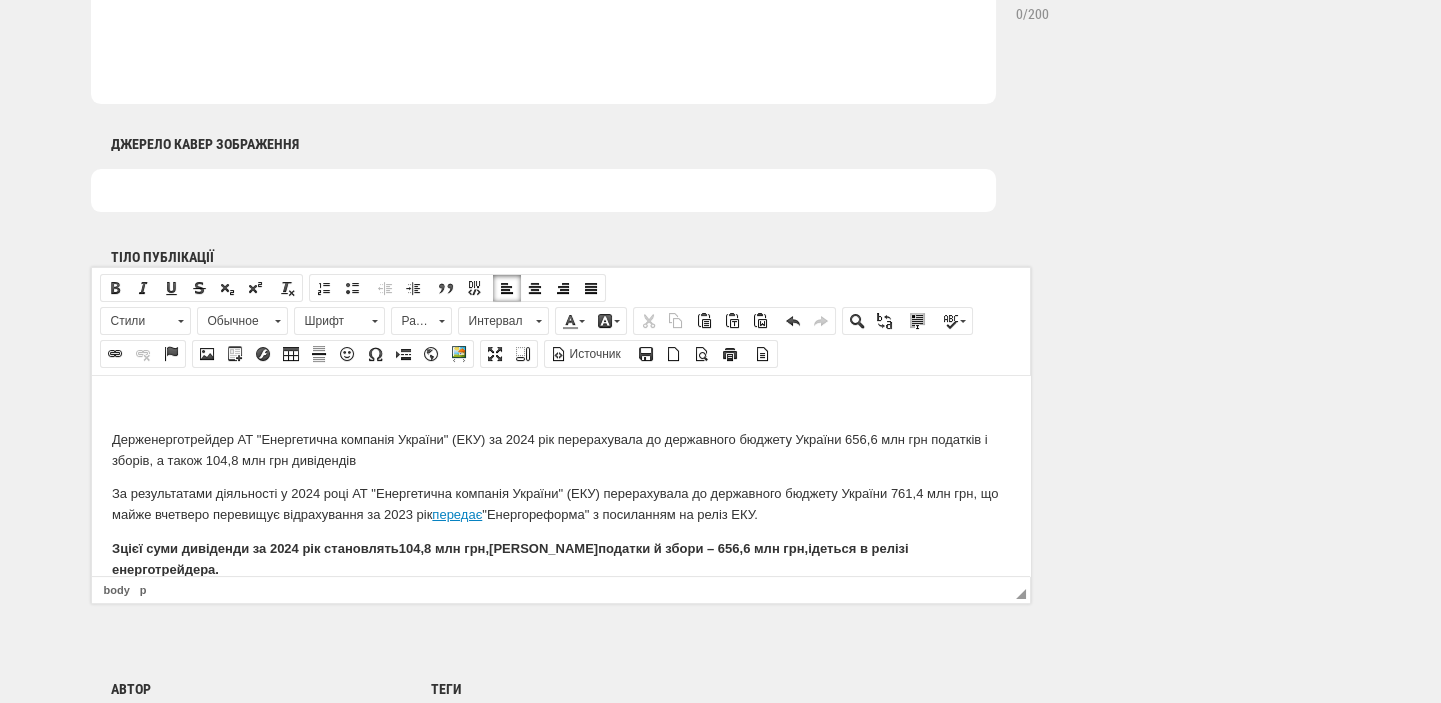 type on "ЕКУ сплатила до держбюджету 761,4 млн грн дивідендів і податків за 2024 рік" 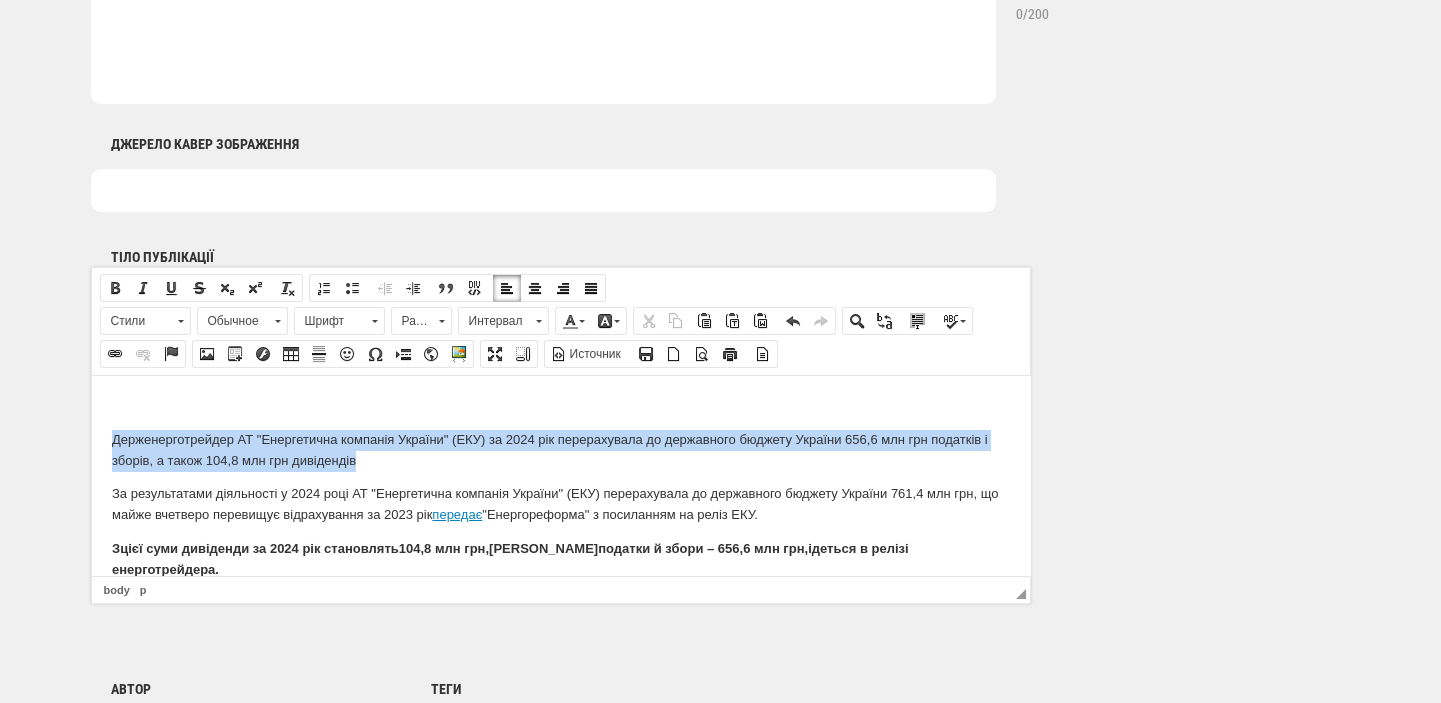 drag, startPoint x: 364, startPoint y: 465, endPoint x: 159, endPoint y: 852, distance: 437.94293 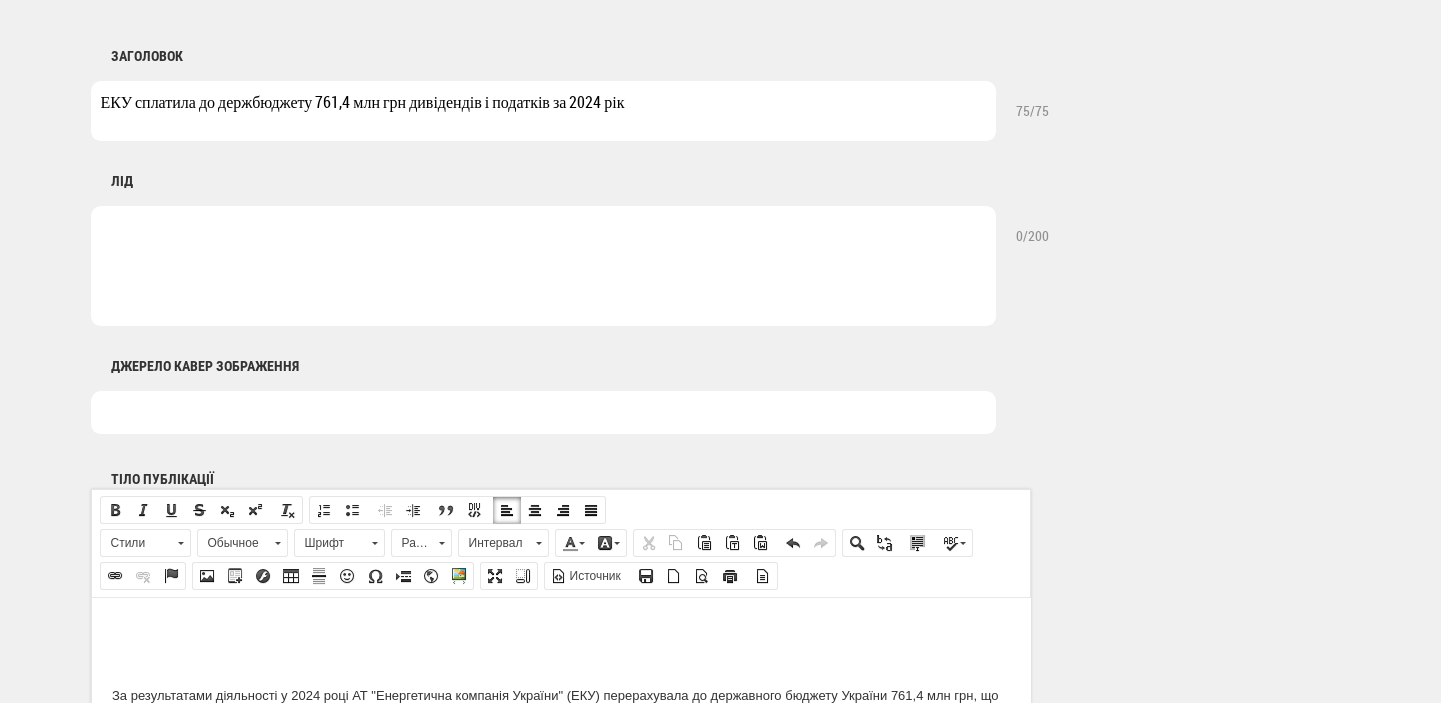 scroll, scrollTop: 636, scrollLeft: 0, axis: vertical 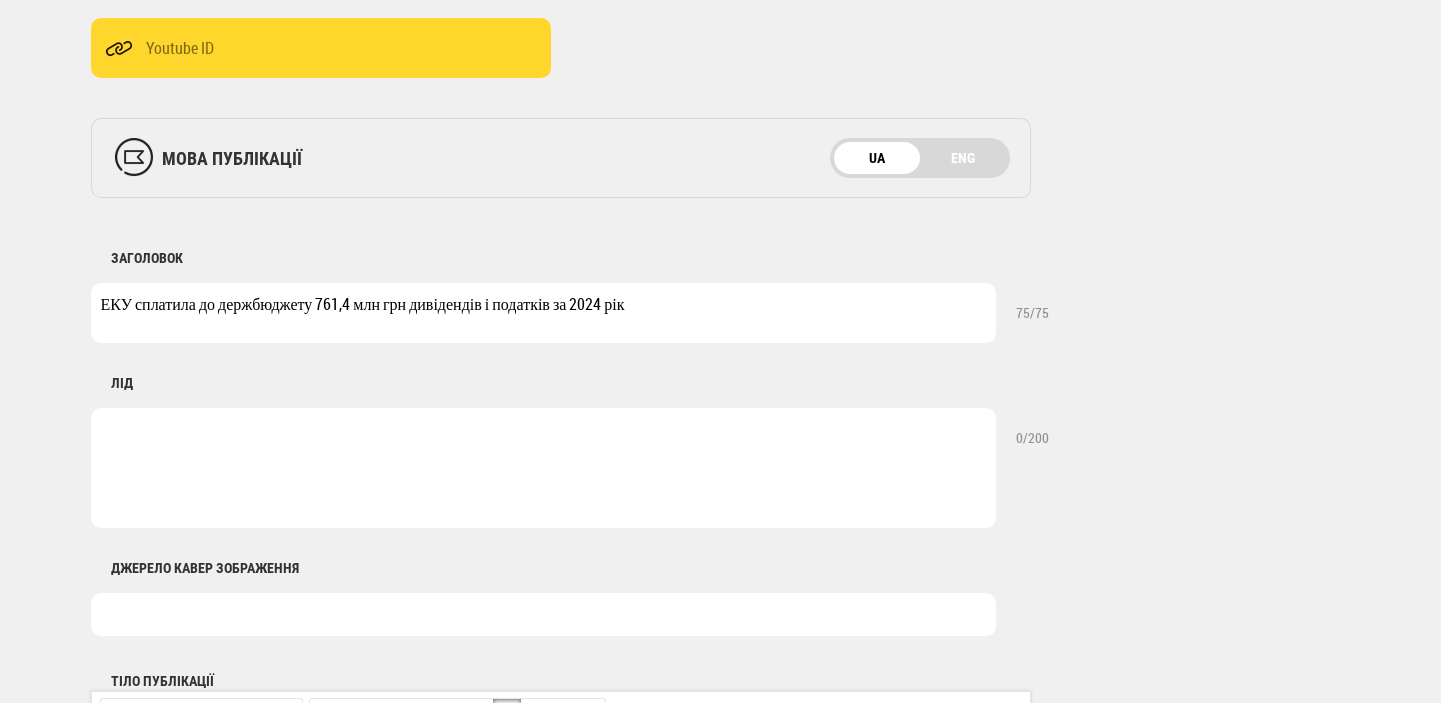 click at bounding box center [543, 468] 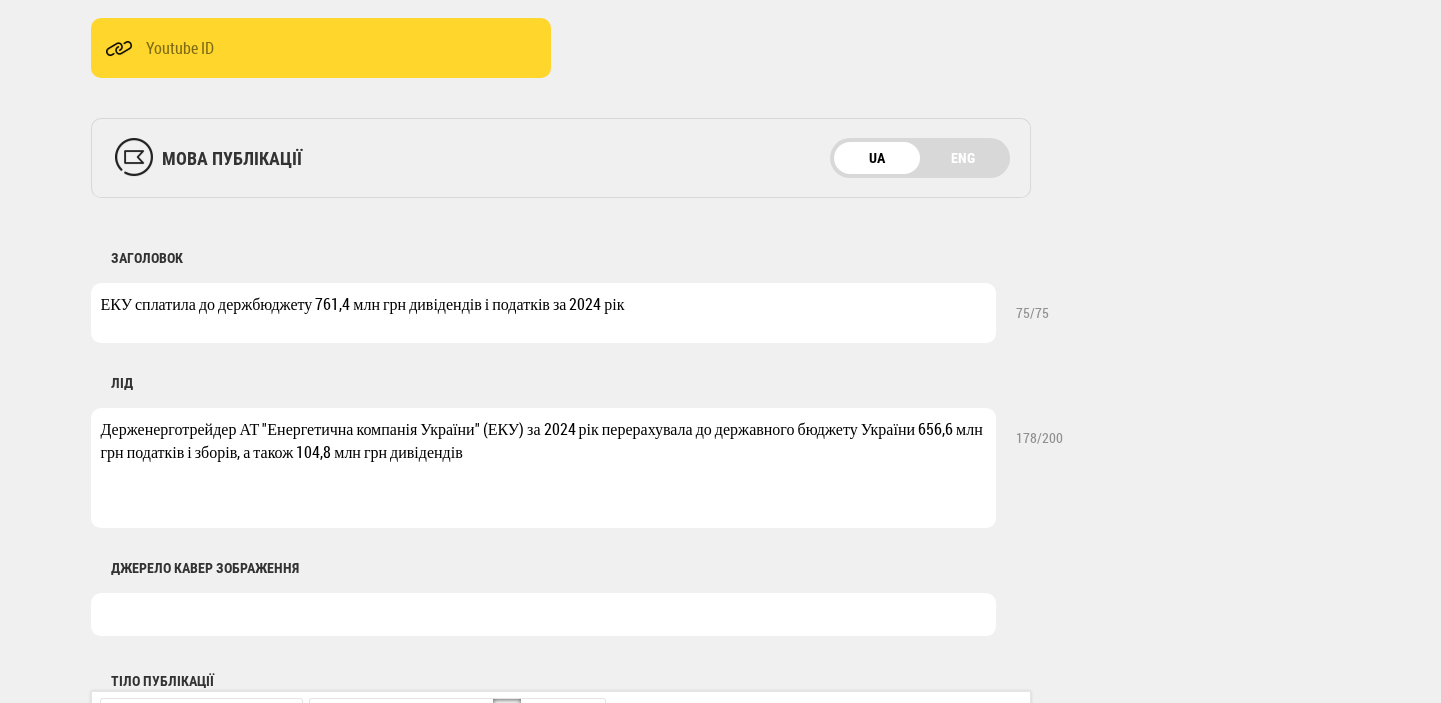 type on "Держенерготрейдер АТ "Енергетична компанія України" (ЕКУ) за 2024 рік перерахувала до державного бюджету України 656,6 млн грн податків і зборів, а також 104,8 млн грн дивідендів" 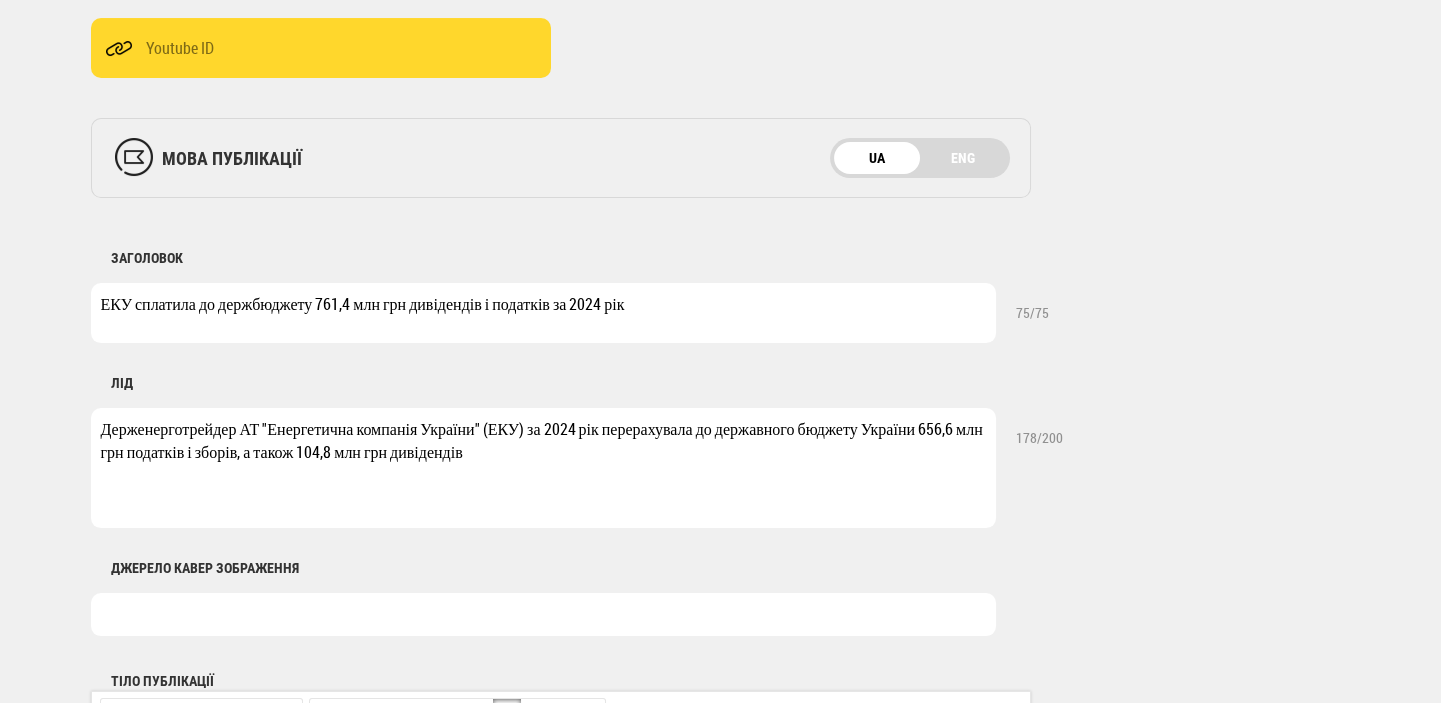type on "Фото: Shutterstock" 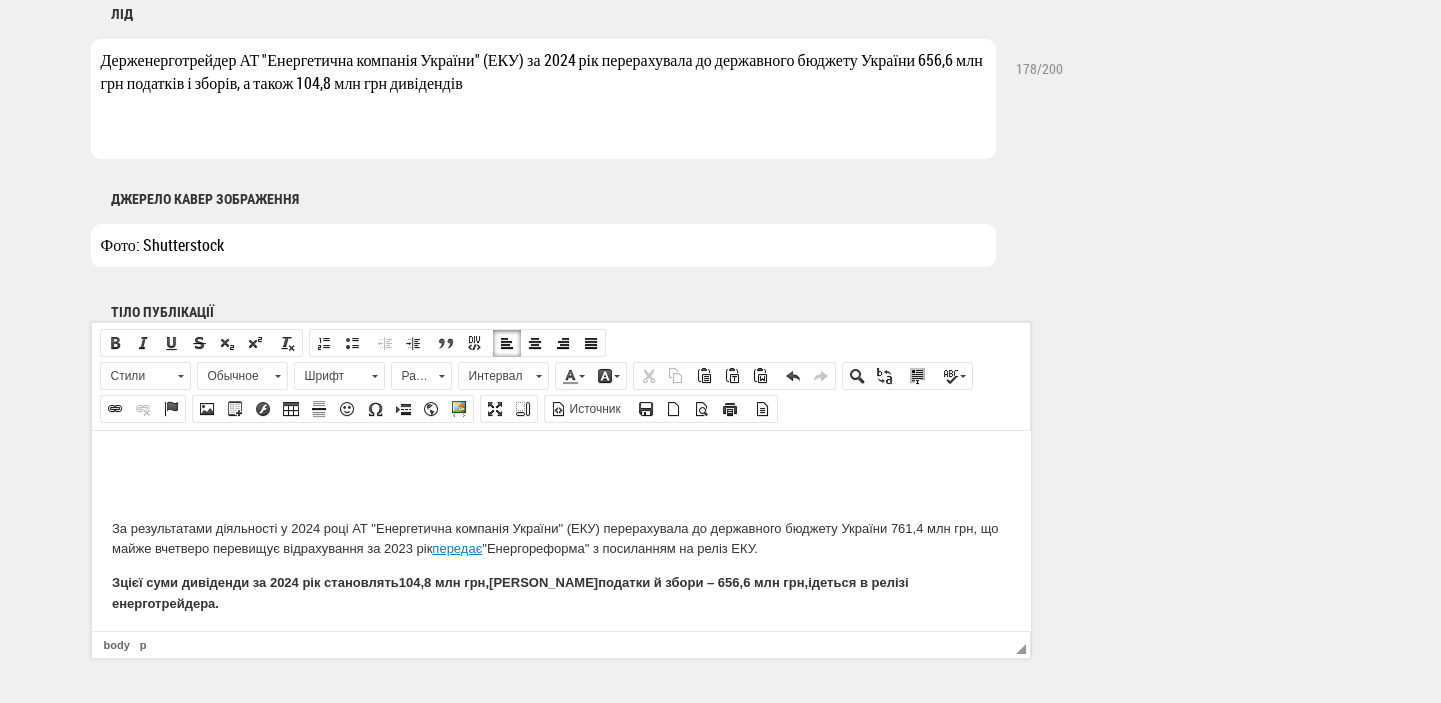 scroll, scrollTop: 1060, scrollLeft: 0, axis: vertical 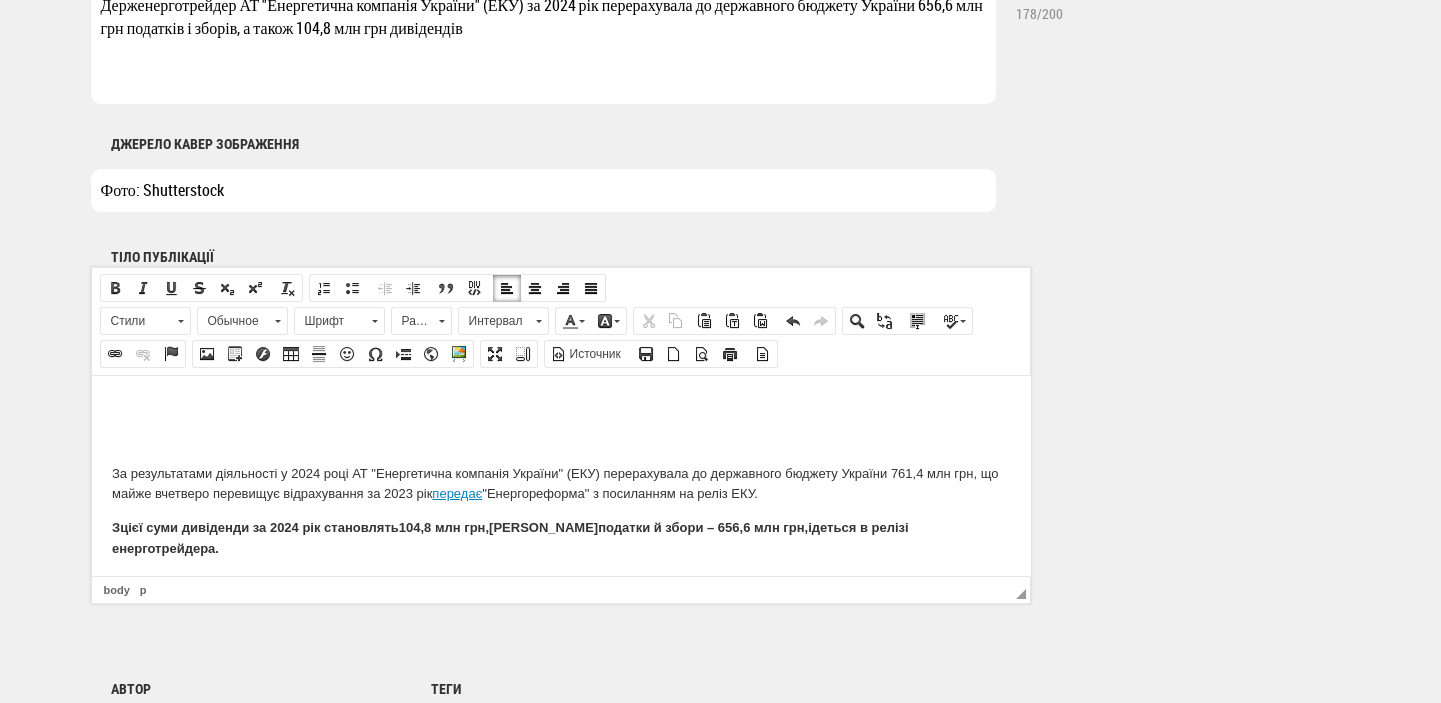 click at bounding box center (560, 405) 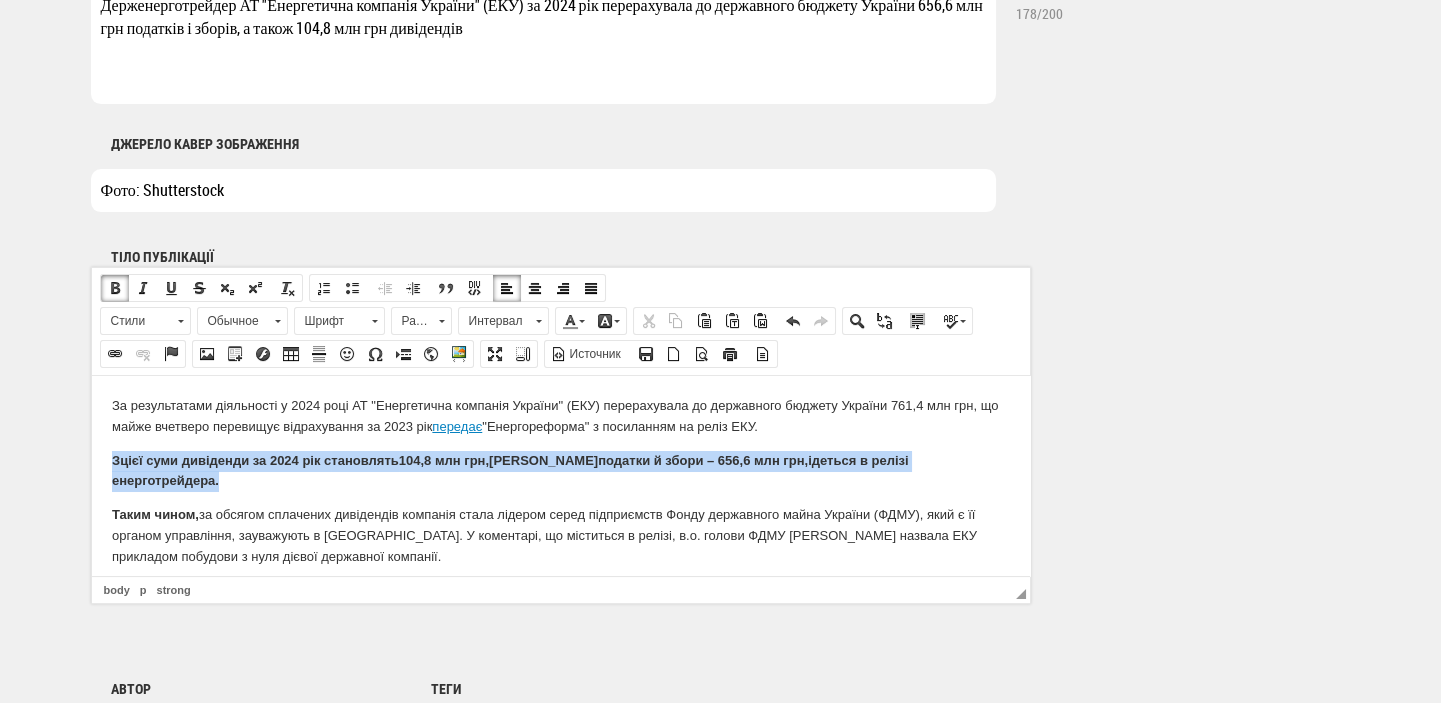 drag, startPoint x: 106, startPoint y: 465, endPoint x: 1022, endPoint y: 464, distance: 916.00055 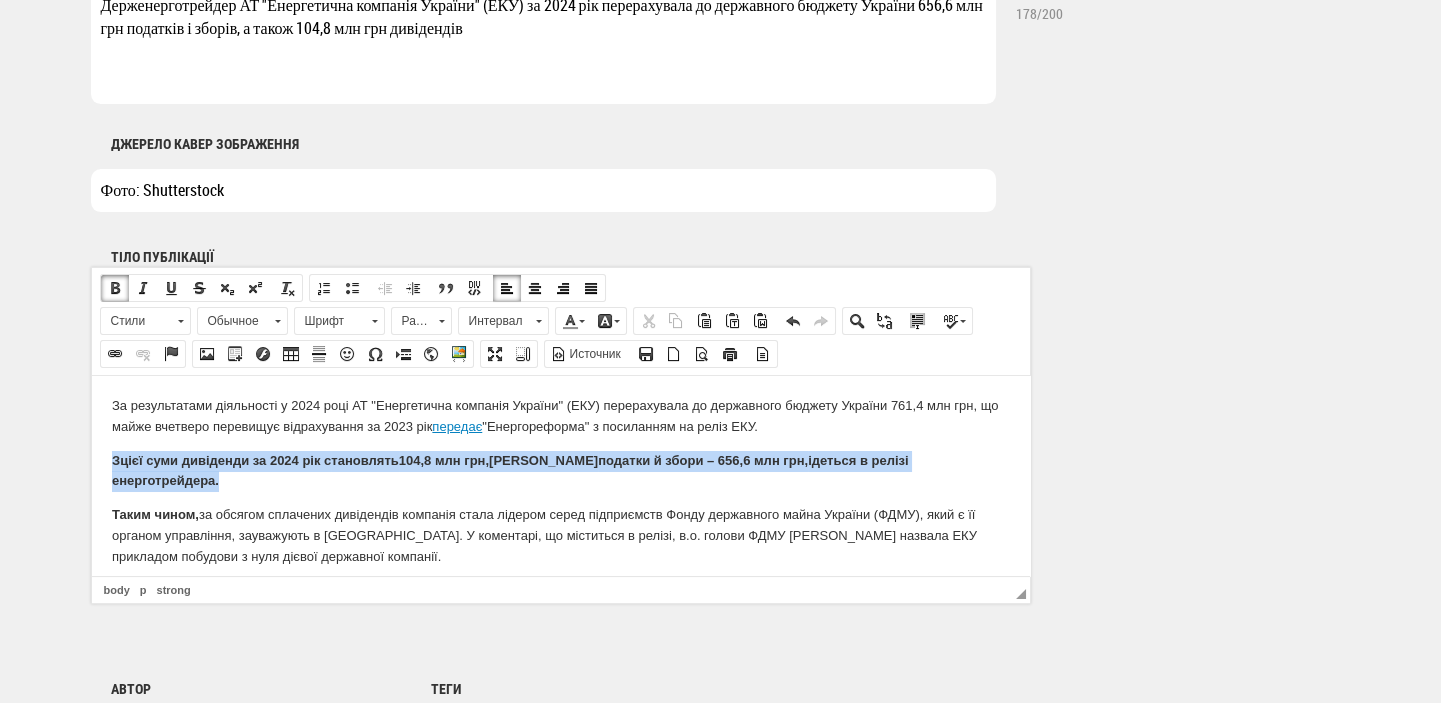 click on "За результатами діяльності у 2024 році АТ "Енергетична компанія України" (ЕКУ) перерахувала до державного бюджету України 761,4 млн грн, що майже вчетверо перевищує відрахування за 2023 рік  передає  "Енергореформа" з посиланням на реліз ЕКУ. З  цієї суми дивіденди за 2024 рік с тановлять  104,8 млн грн,  а  податки й збори – 656,6 млн грн,  ідеться в релізі енерготрейдера.  Таким чином,  Компанія є членом Української вітроенергетичної асоціації та Асоціації сонячної енергетики України, а також співпрацює з іншими організаціями, що підтримують розвиток ВДЕ-сектору. Як" at bounding box center [560, 638] 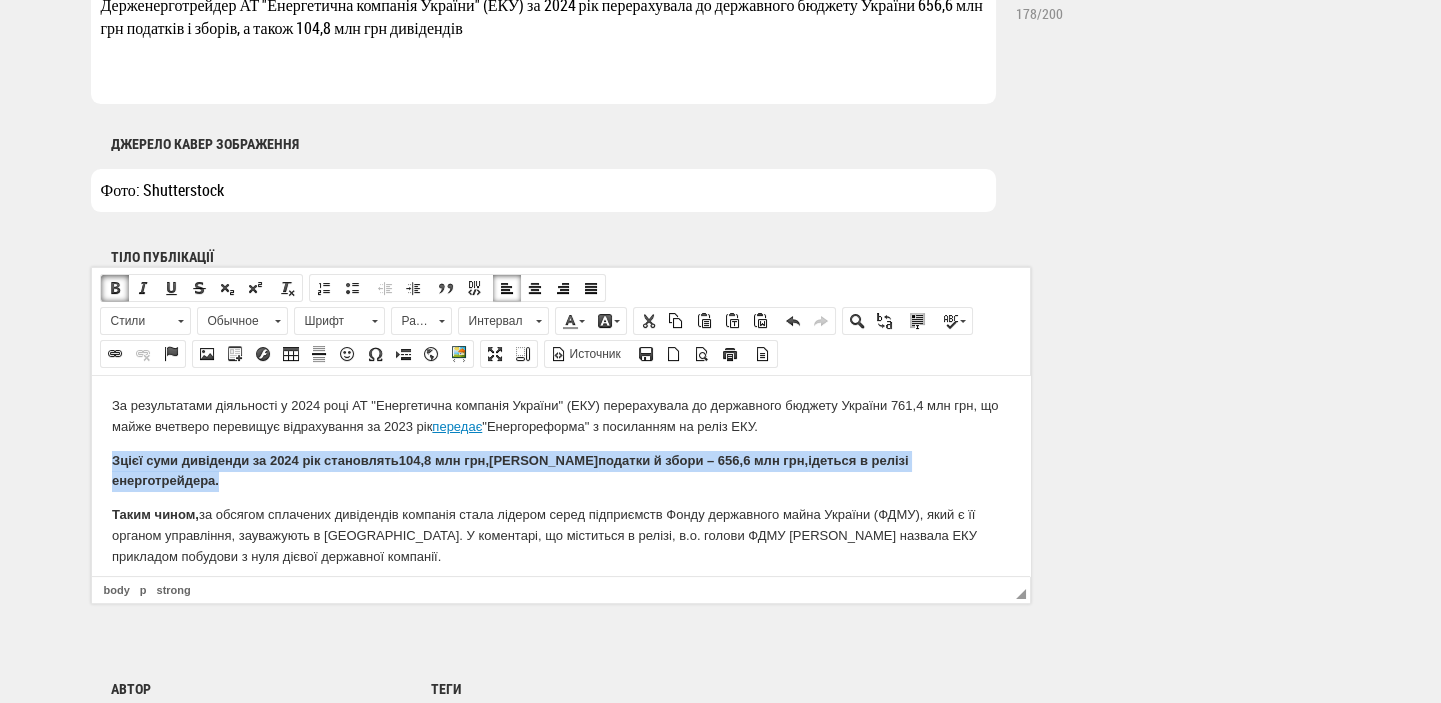 drag, startPoint x: 109, startPoint y: 276, endPoint x: 112, endPoint y: 294, distance: 18.248287 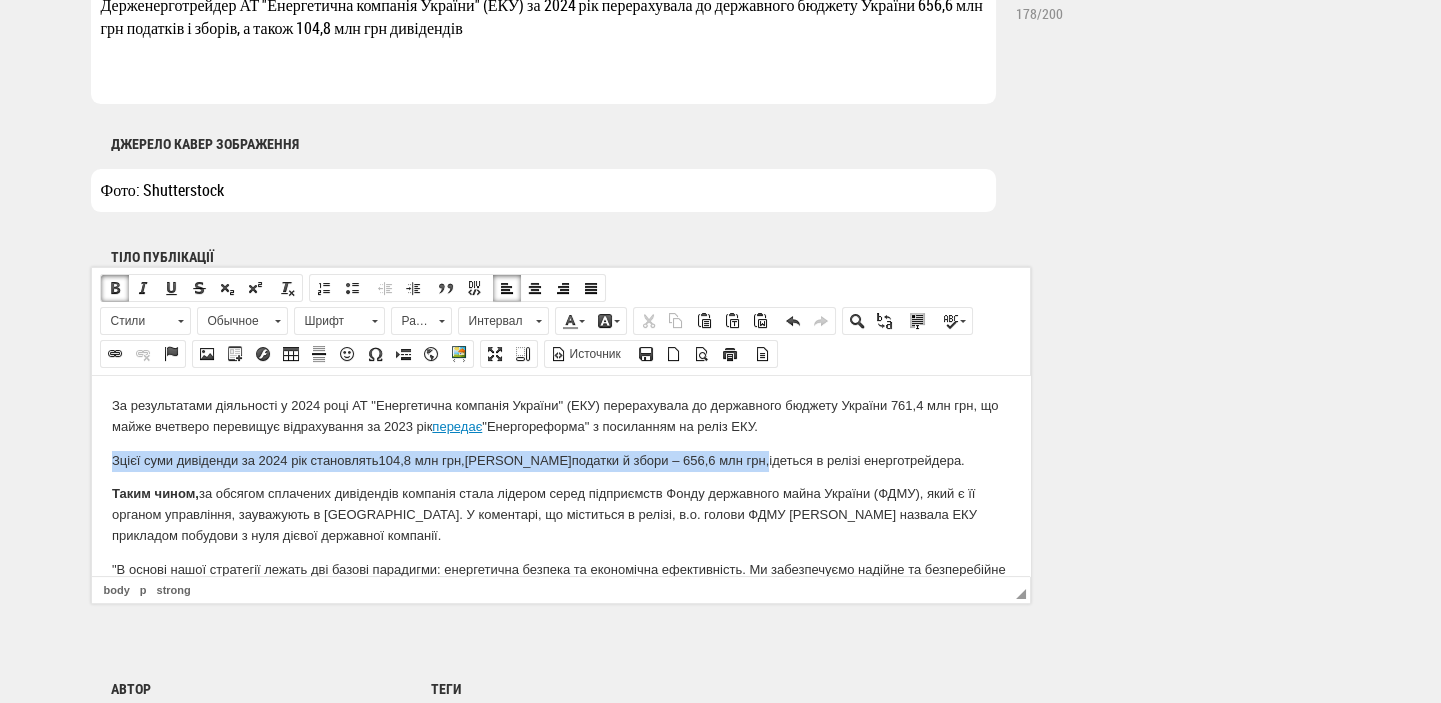 drag, startPoint x: 108, startPoint y: 497, endPoint x: 181, endPoint y: 456, distance: 83.725746 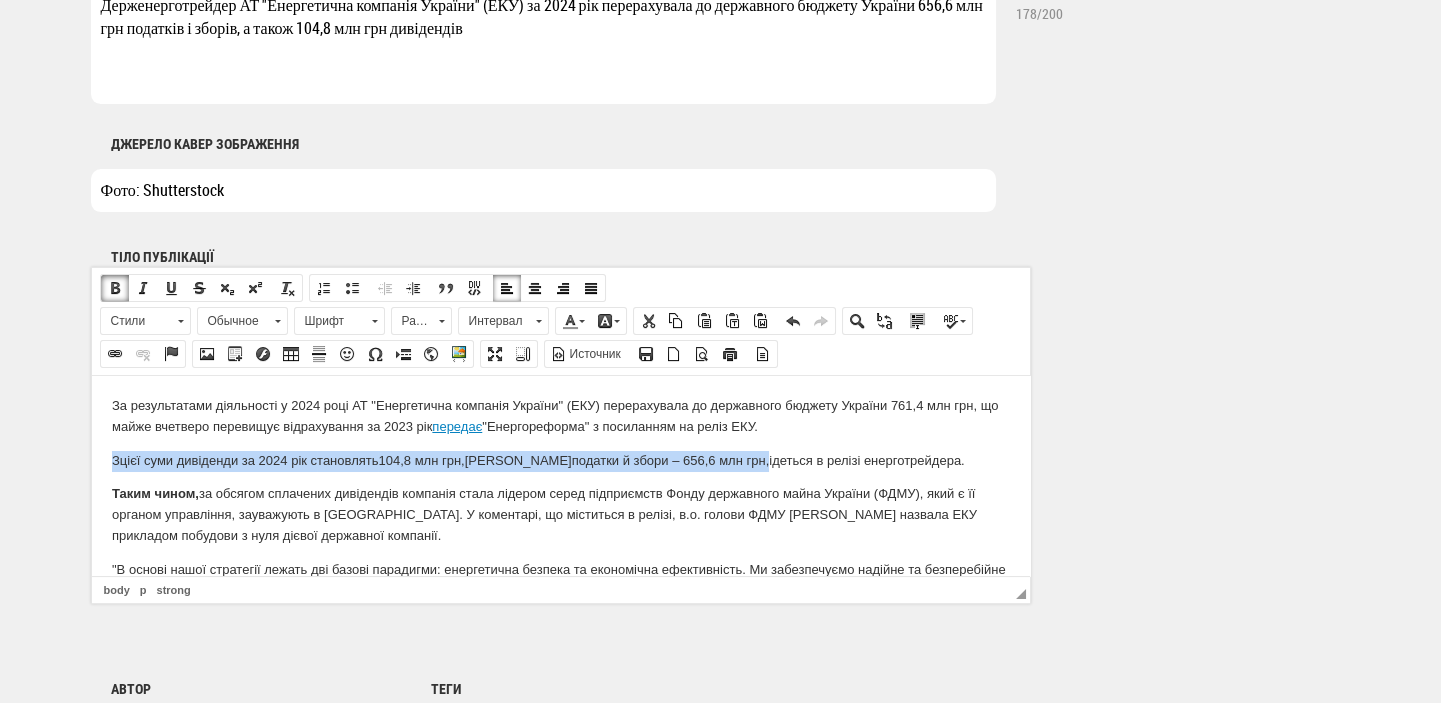 click at bounding box center [115, 288] 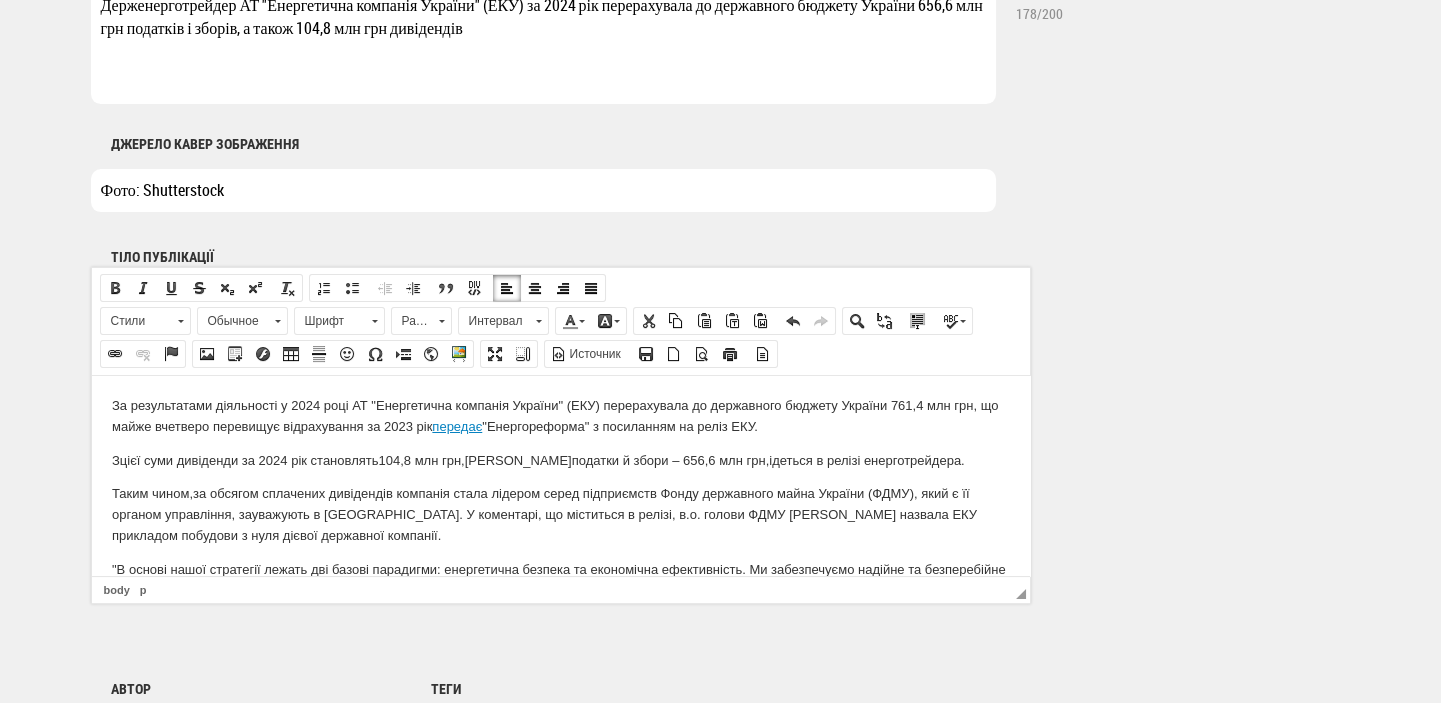 click on "Таким чином,  за обсягом сплачених дивідендів компанія стала лідером серед підприємств Фонду державного майна України (ФДМУ), який є її органом управління, зауважують в [GEOGRAPHIC_DATA]. У коментарі, що міститься в релізі, в.о. голови ФДМУ [PERSON_NAME] назвала ЕКУ прикладом побудови з нуля дієвої державної компанії." at bounding box center [560, 514] 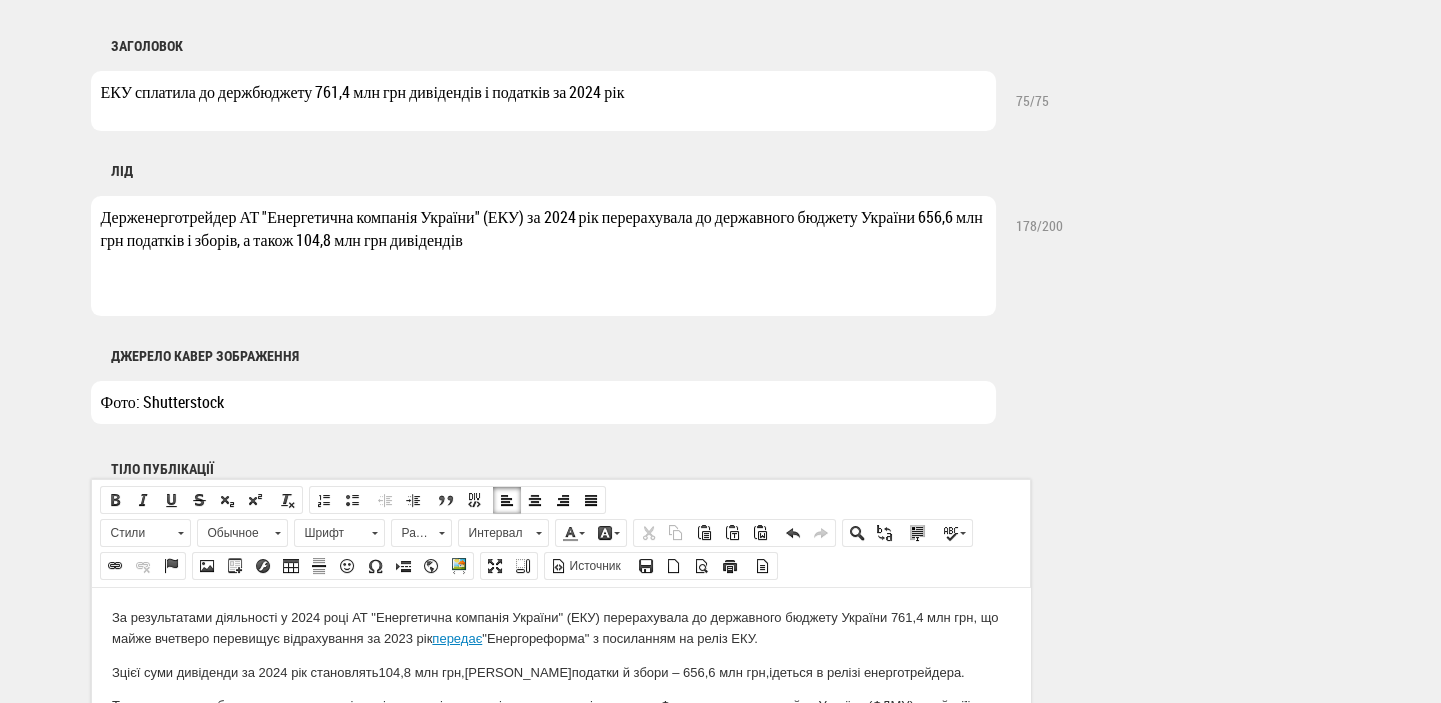 scroll, scrollTop: 1272, scrollLeft: 0, axis: vertical 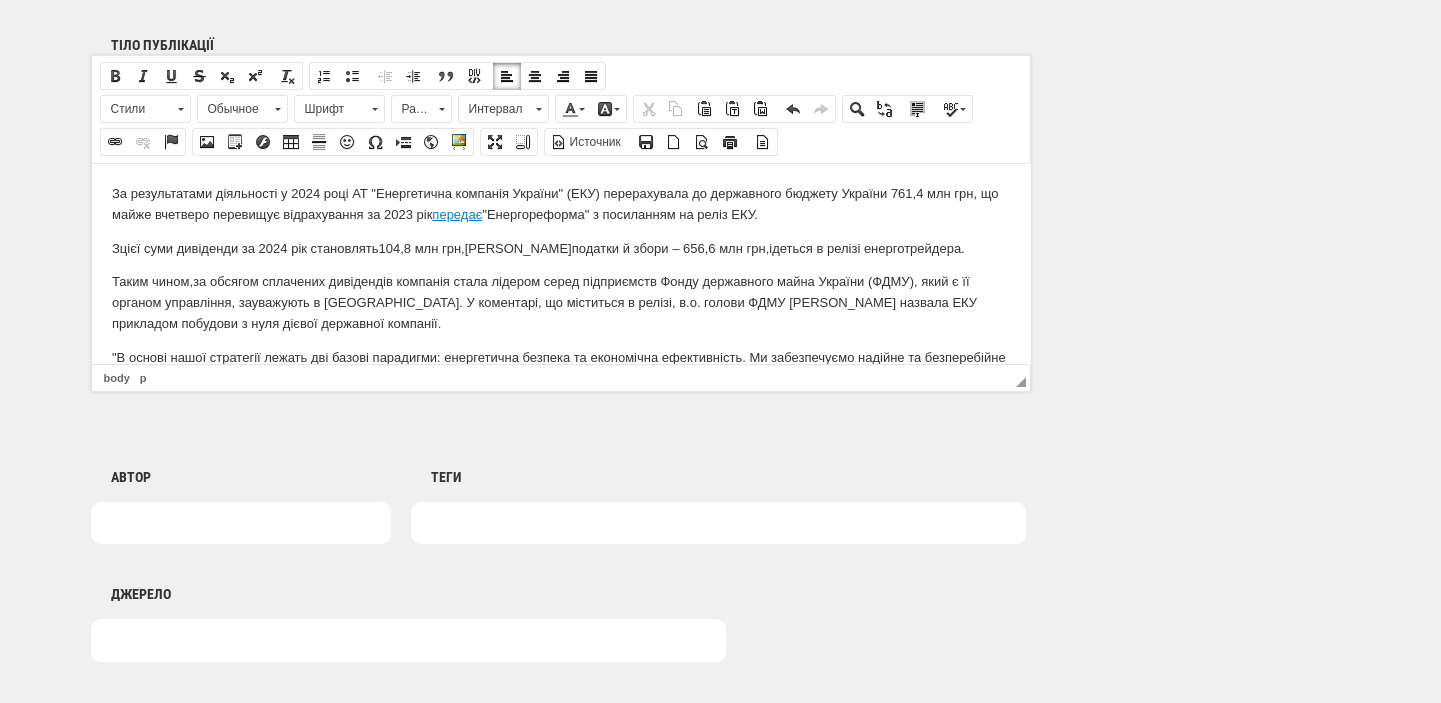 click at bounding box center [718, 523] 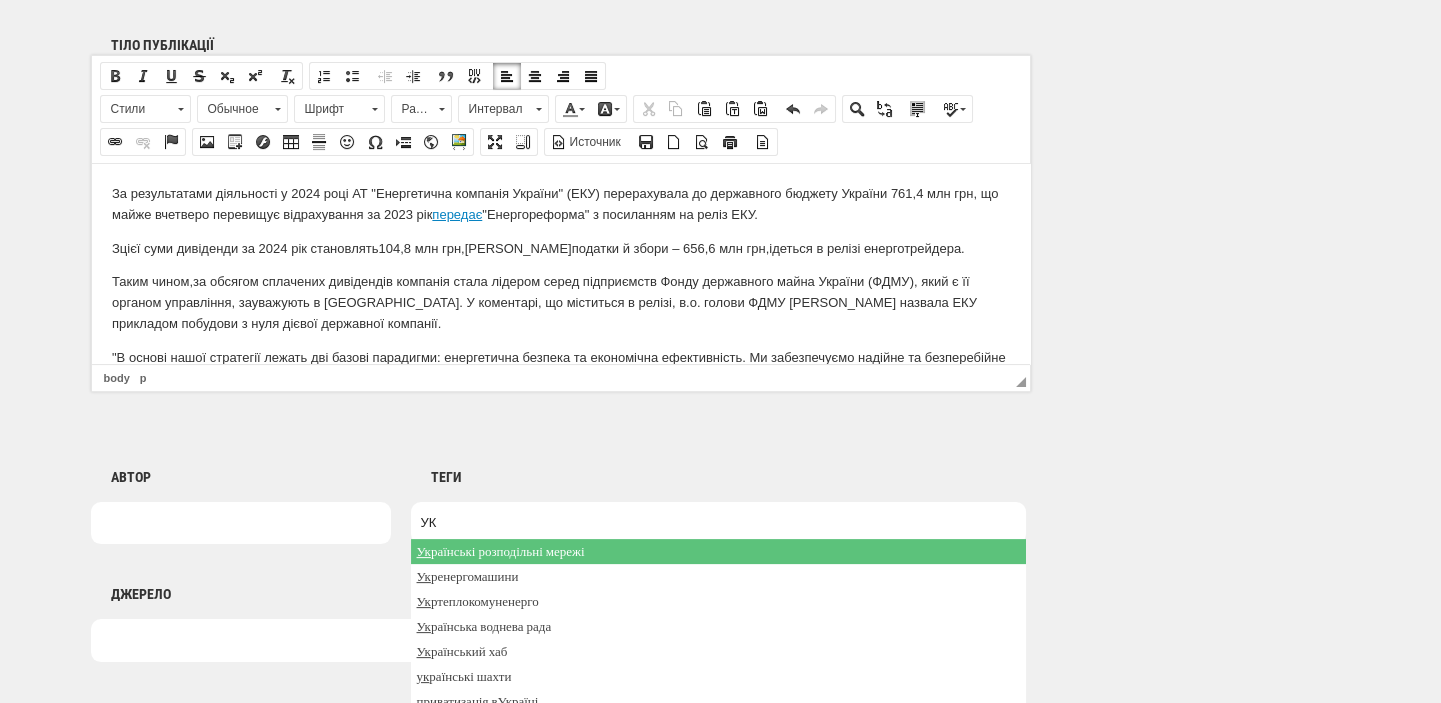 type on "У" 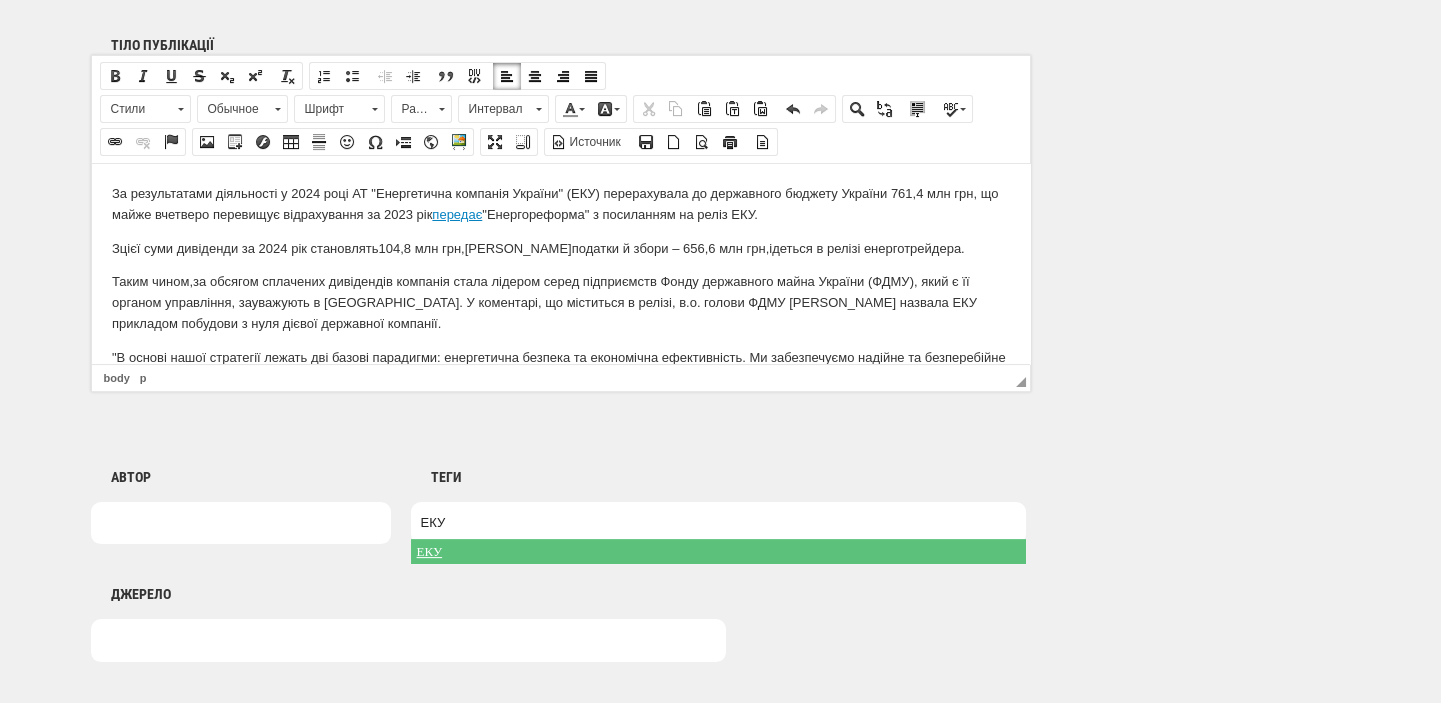 type on "ЕКУ" 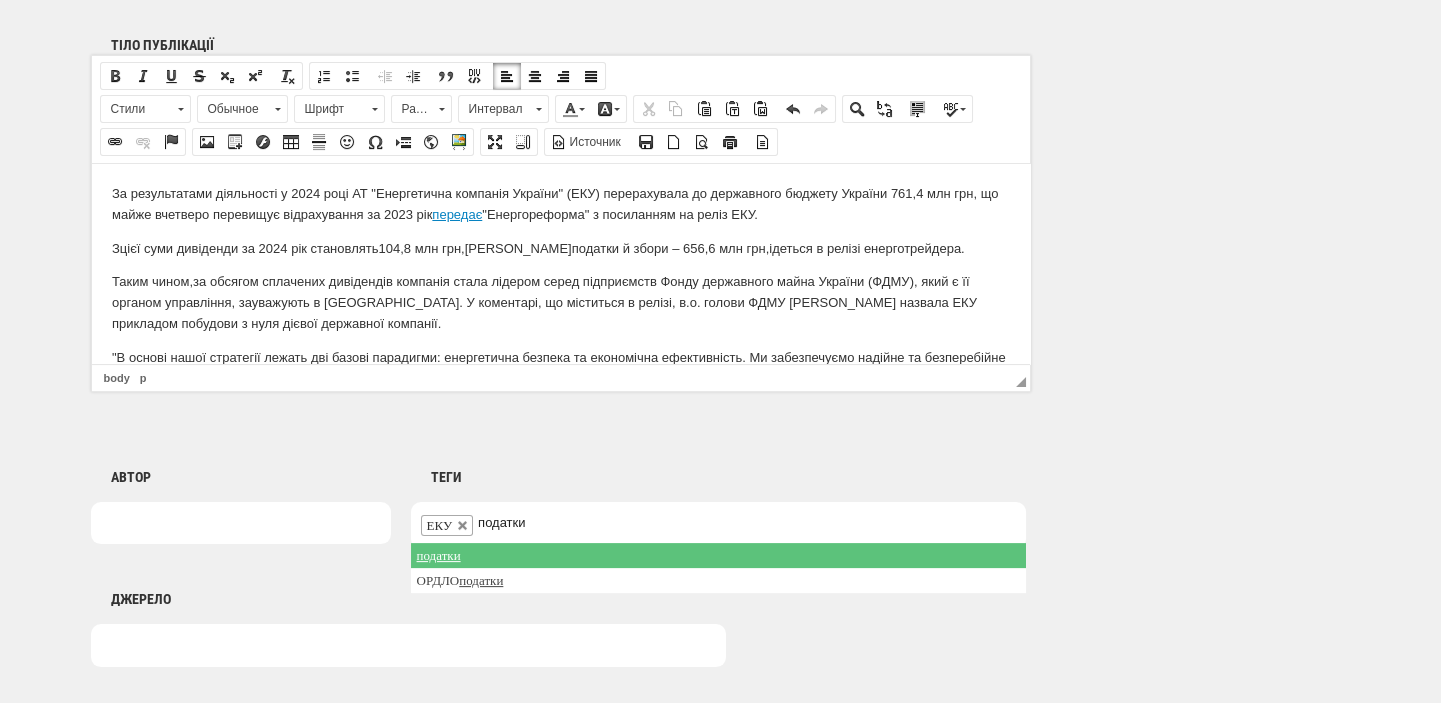 type on "податки" 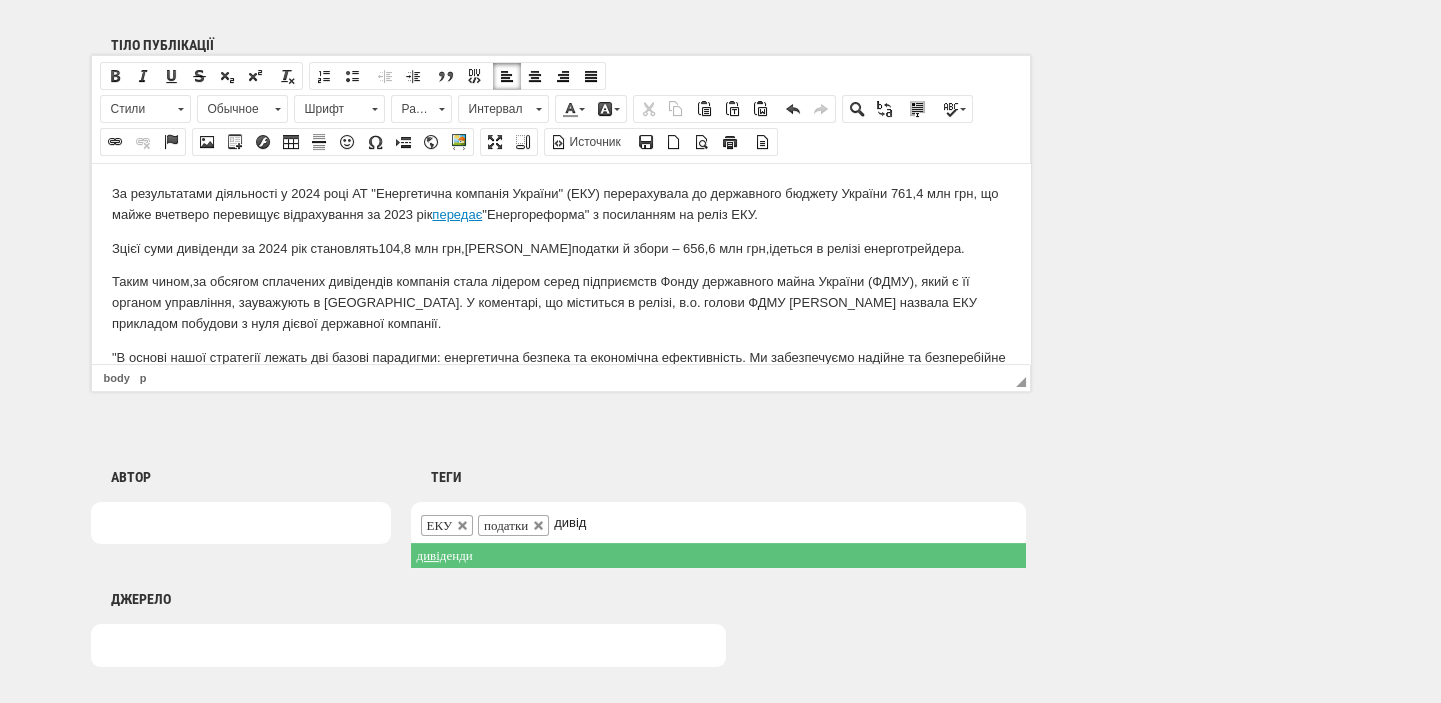type on "дивід" 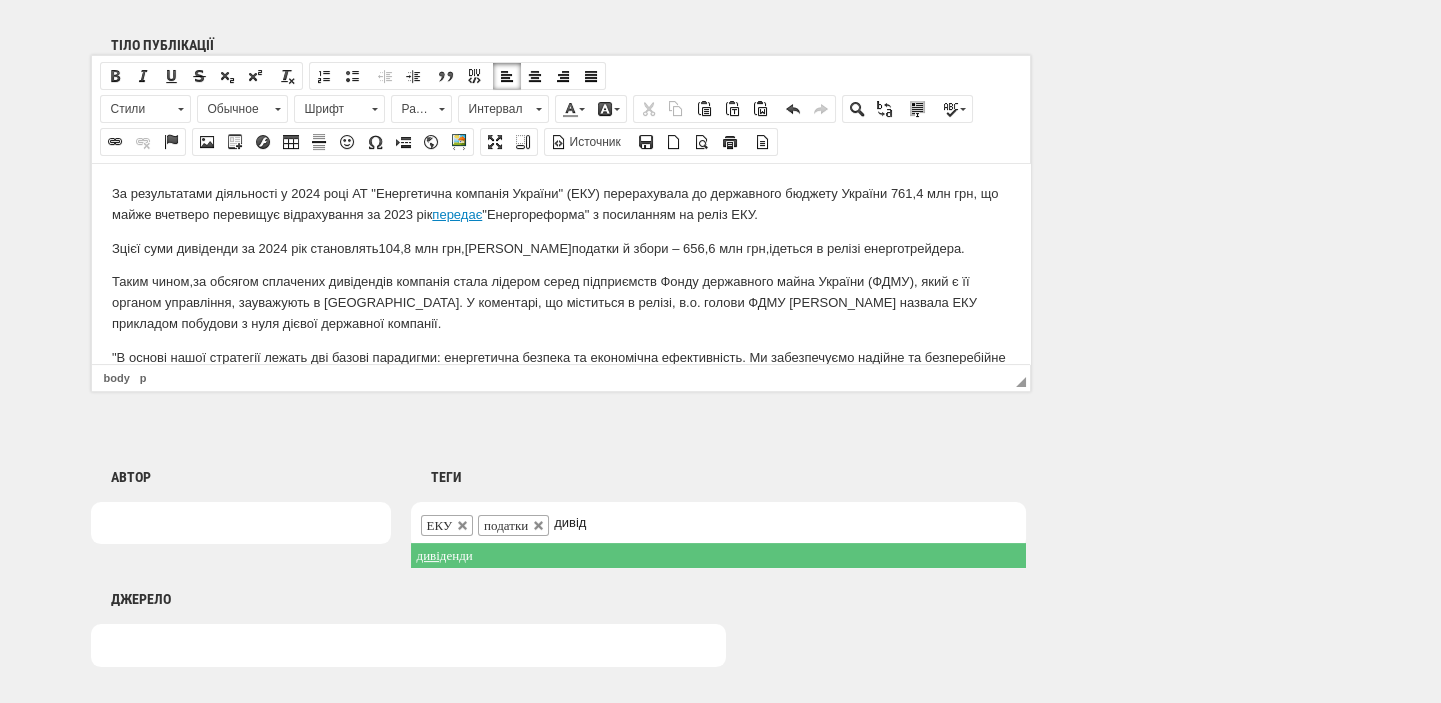 click on "дивід енди" at bounding box center [718, 555] 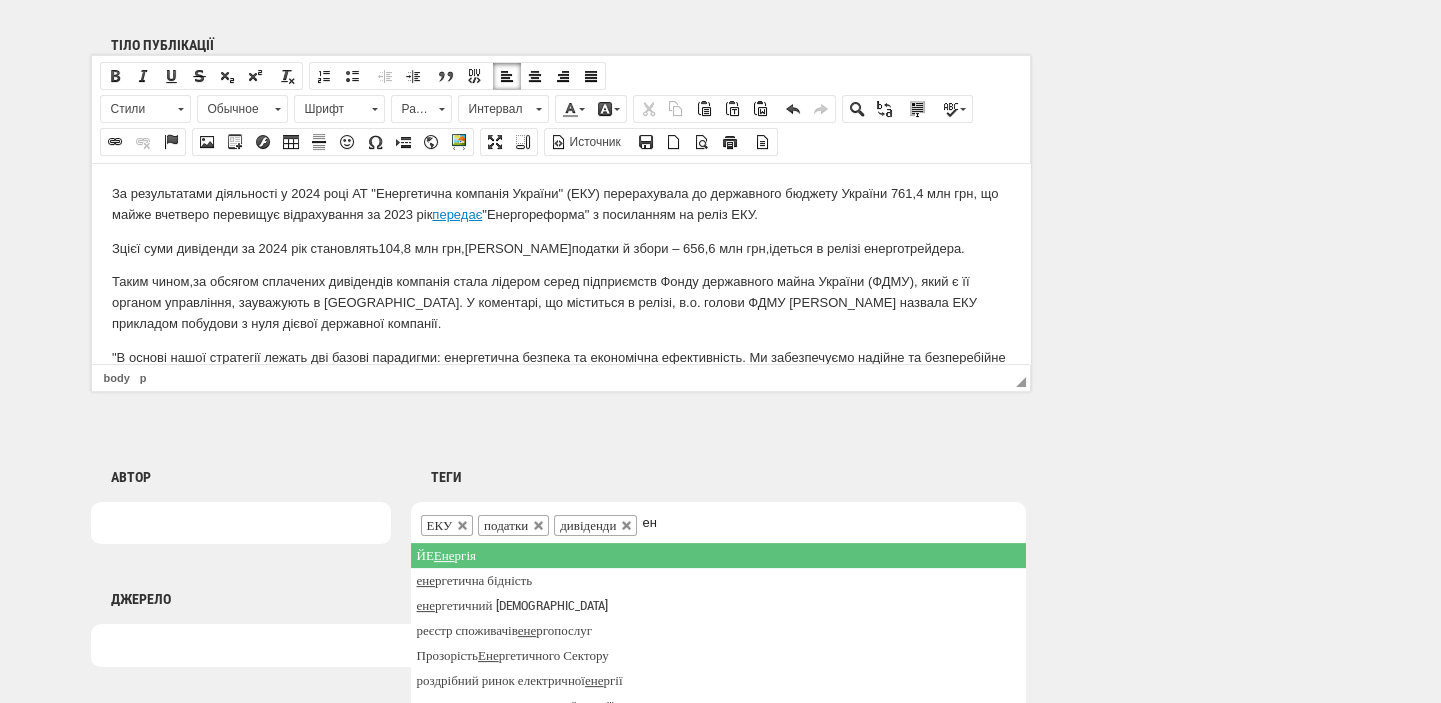 type on "е" 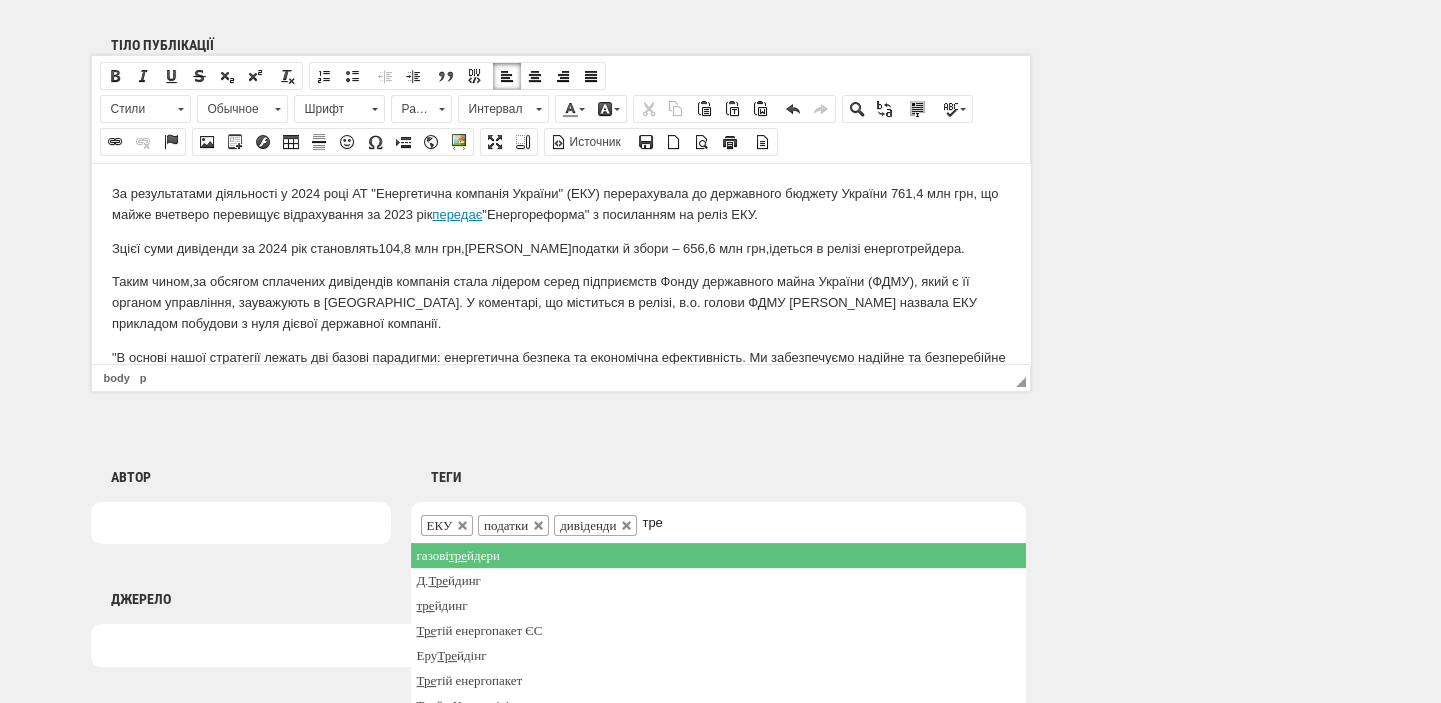 scroll, scrollTop: 60, scrollLeft: 0, axis: vertical 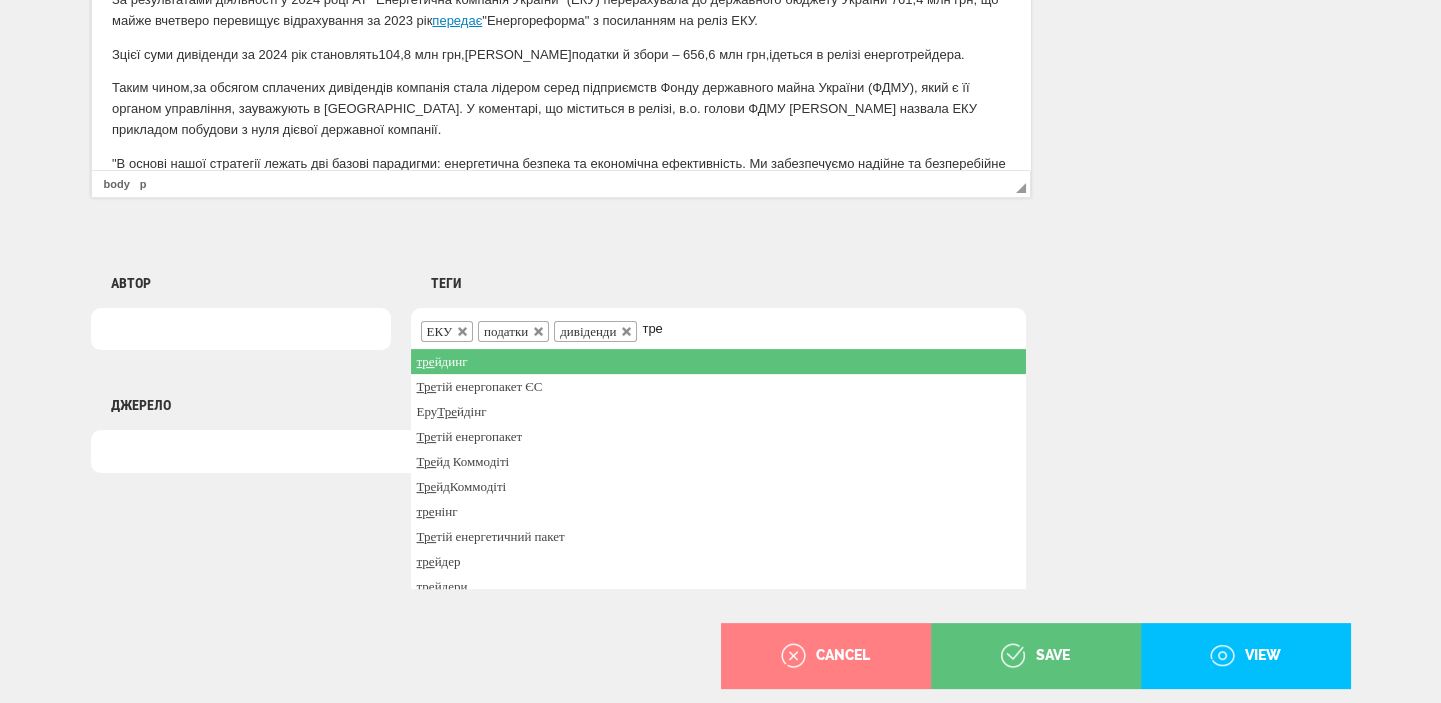 type on "тре" 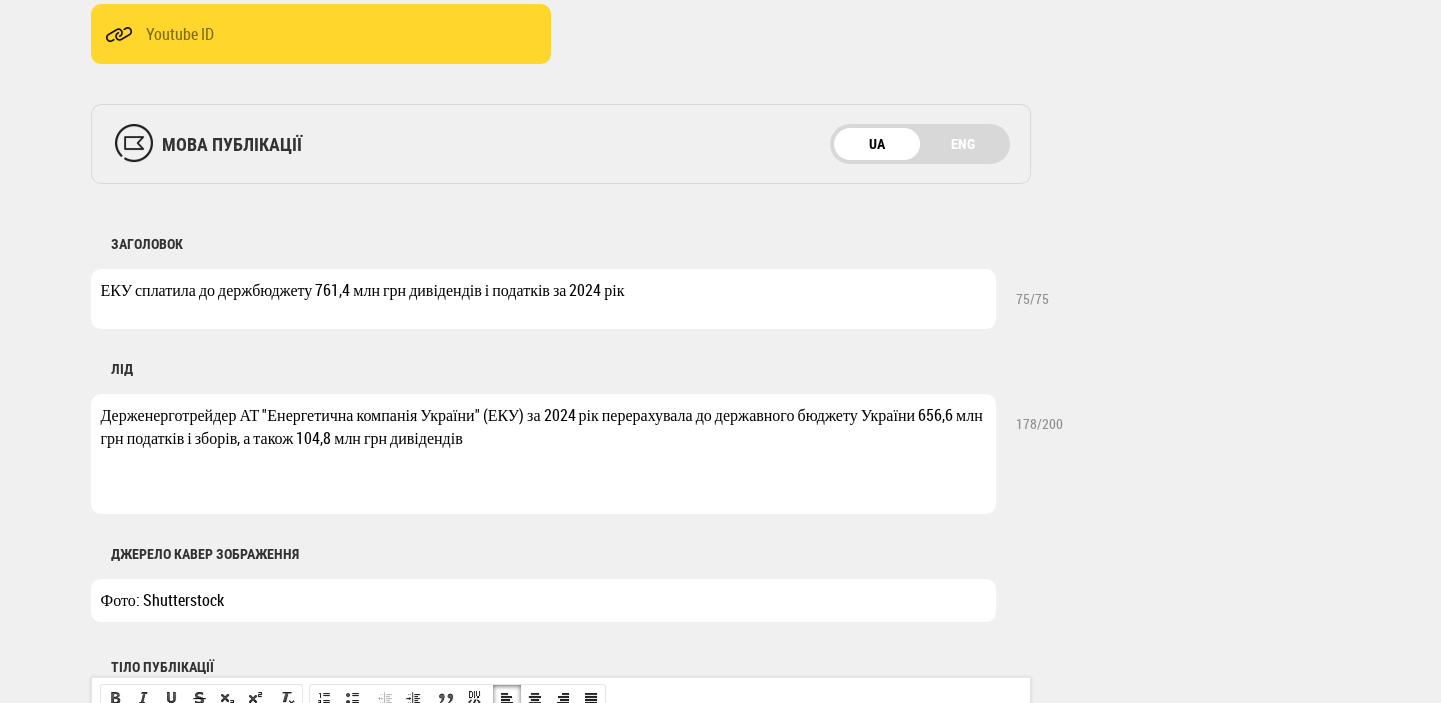 scroll, scrollTop: 13, scrollLeft: 0, axis: vertical 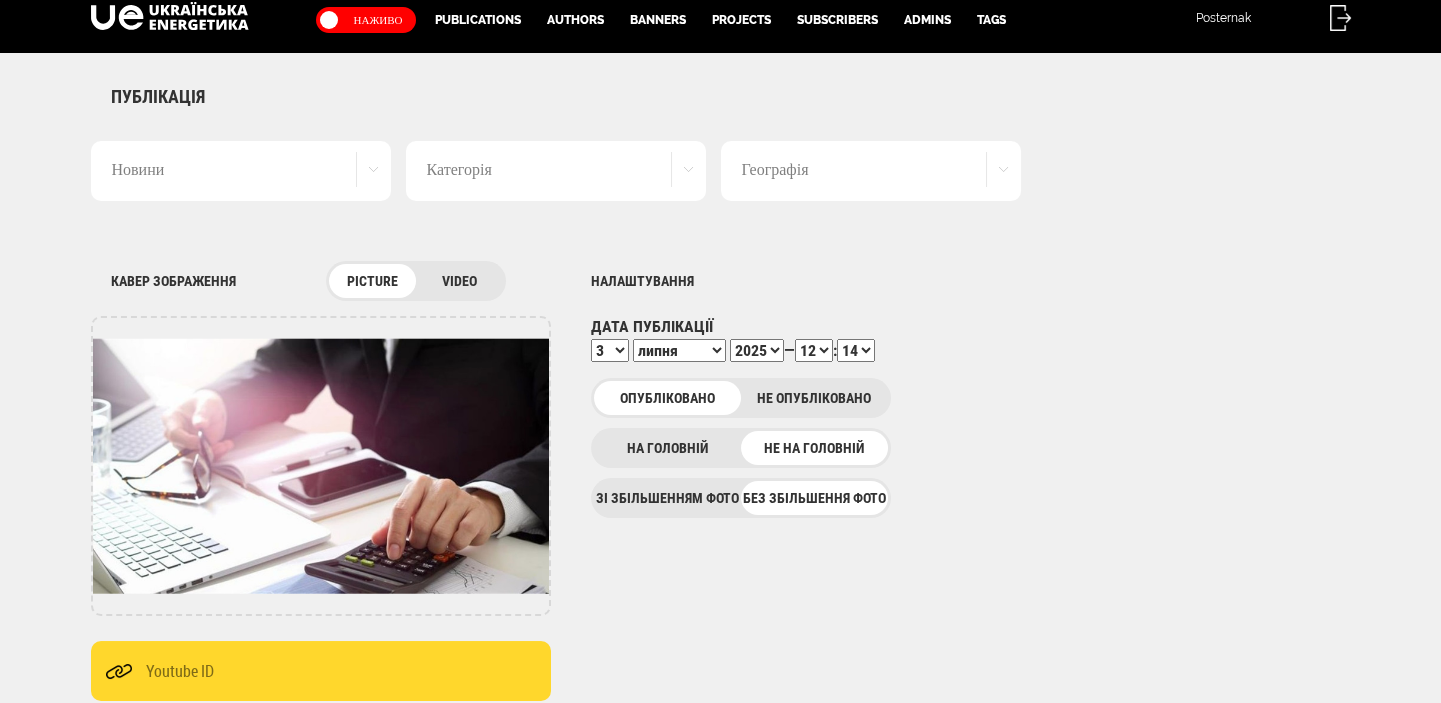 click on "00
01
02
03
04
05
06
07
08
09
10
11
12
13
14
15
16
17
18
19
20
21
22
23
24
25
26
27
28
29
30
31
32
33
34
35
36
37
38
39
40
41
42
43
44
45
46
47
48
49
50
51
52
53
54
55
56
57
58
59" at bounding box center (856, 350) 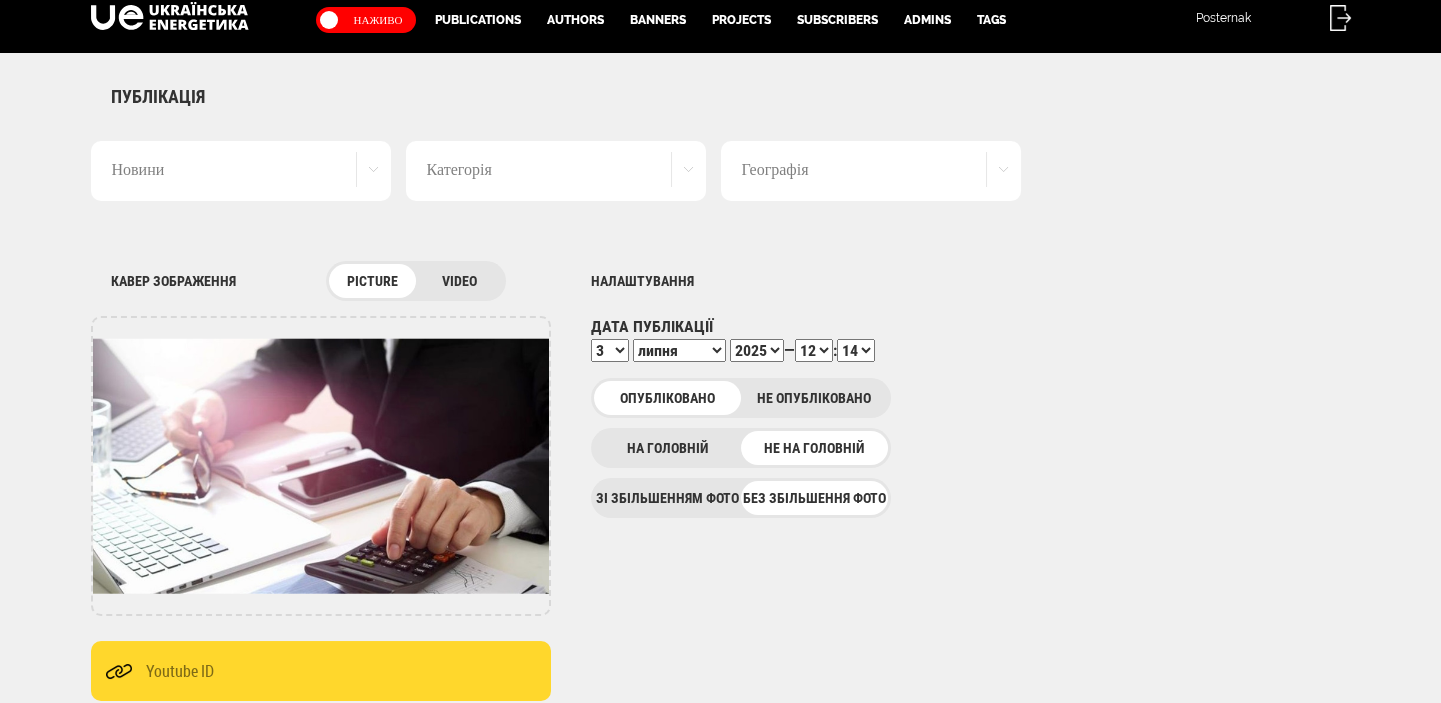 select on "17" 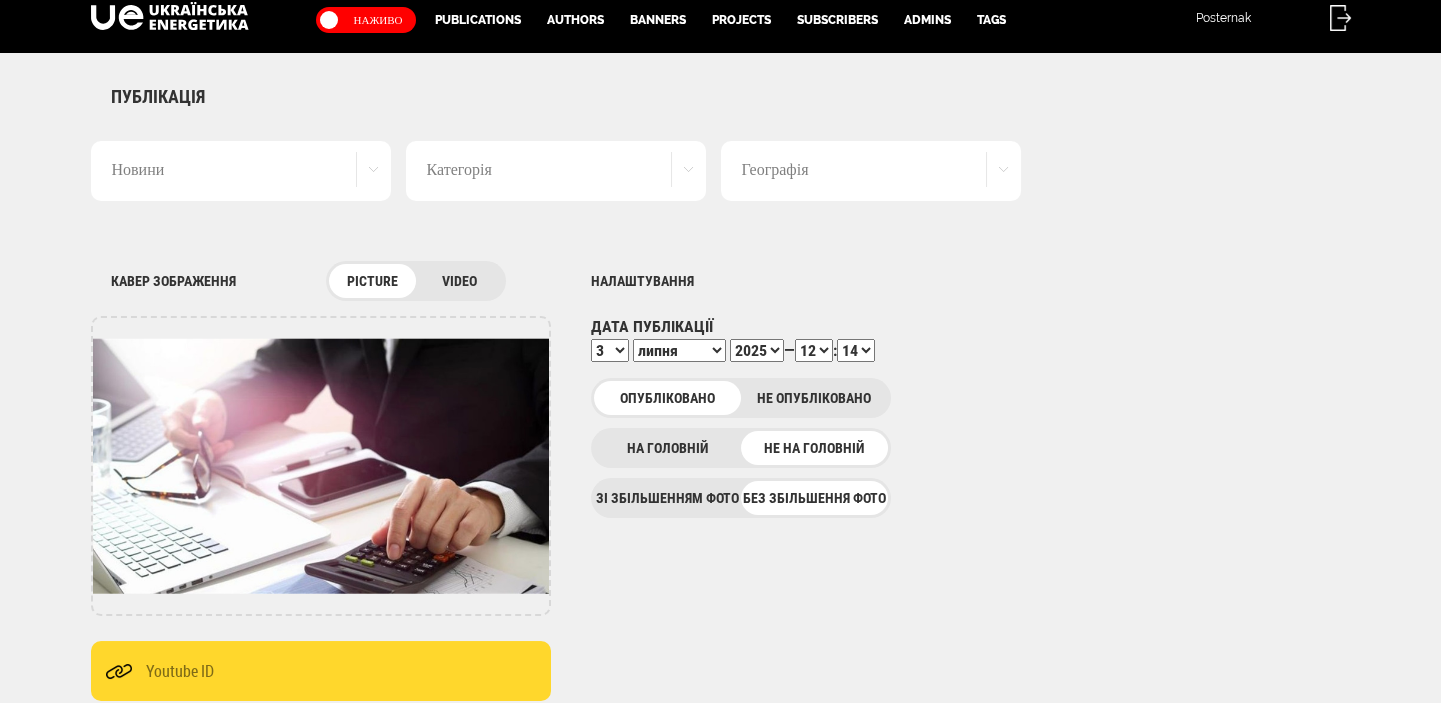 click on "00
01
02
03
04
05
06
07
08
09
10
11
12
13
14
15
16
17
18
19
20
21
22
23
24
25
26
27
28
29
30
31
32
33
34
35
36
37
38
39
40
41
42
43
44
45
46
47
48
49
50
51
52
53
54
55
56
57
58
59" at bounding box center [856, 350] 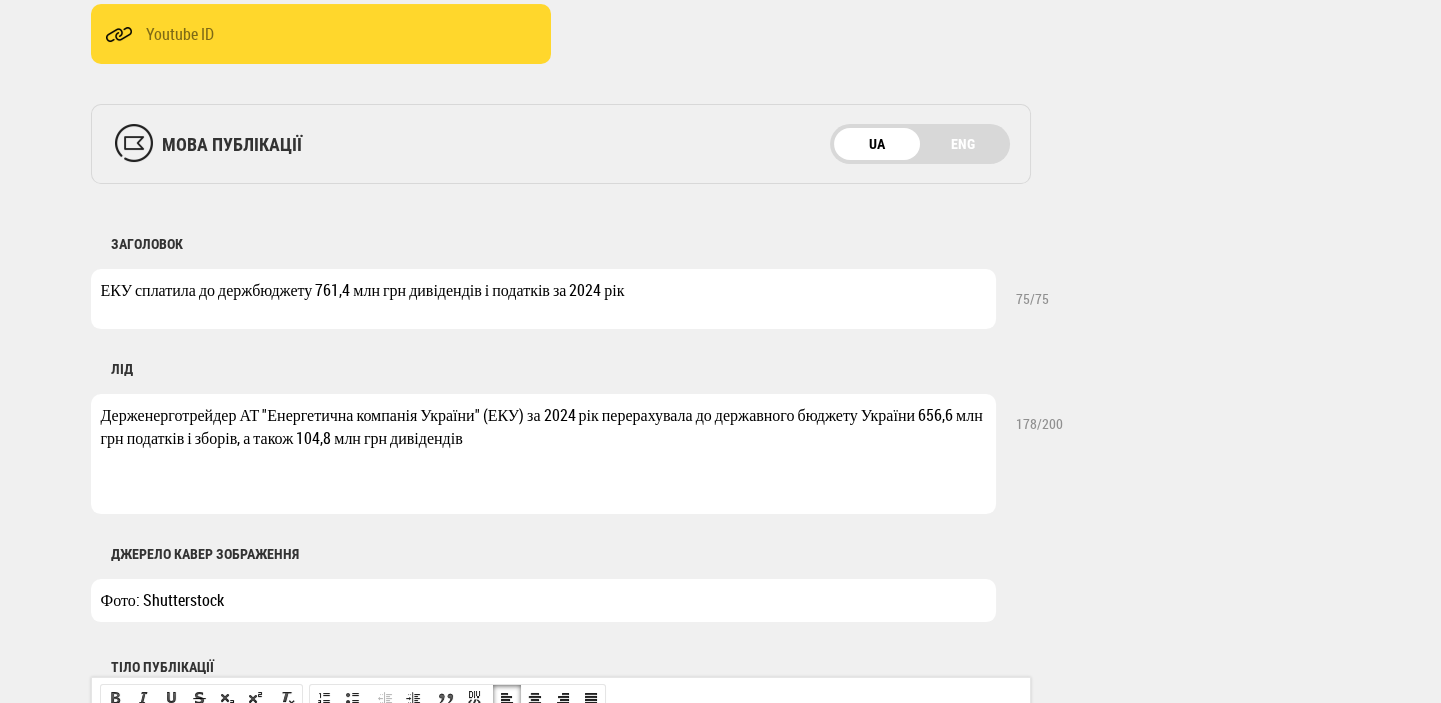 scroll, scrollTop: 1498, scrollLeft: 0, axis: vertical 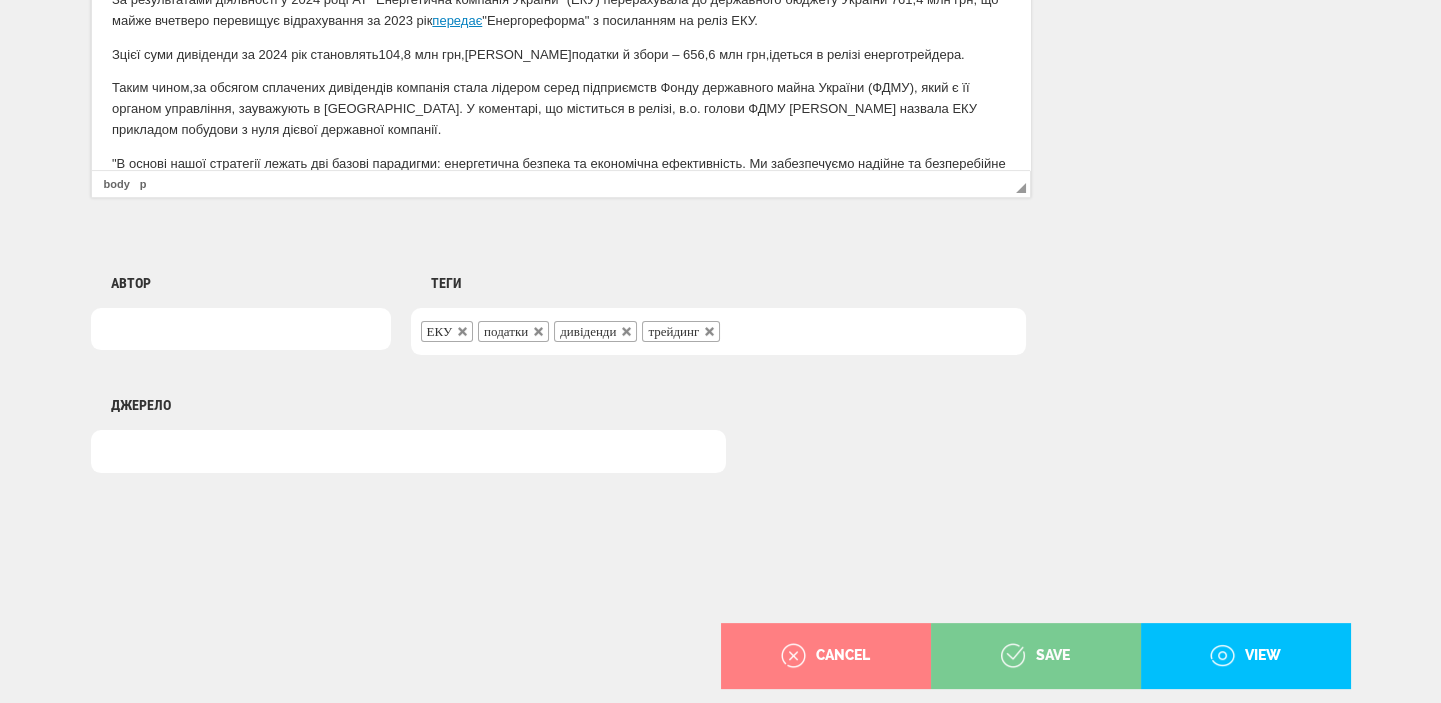 click on "save" at bounding box center (1035, 656) 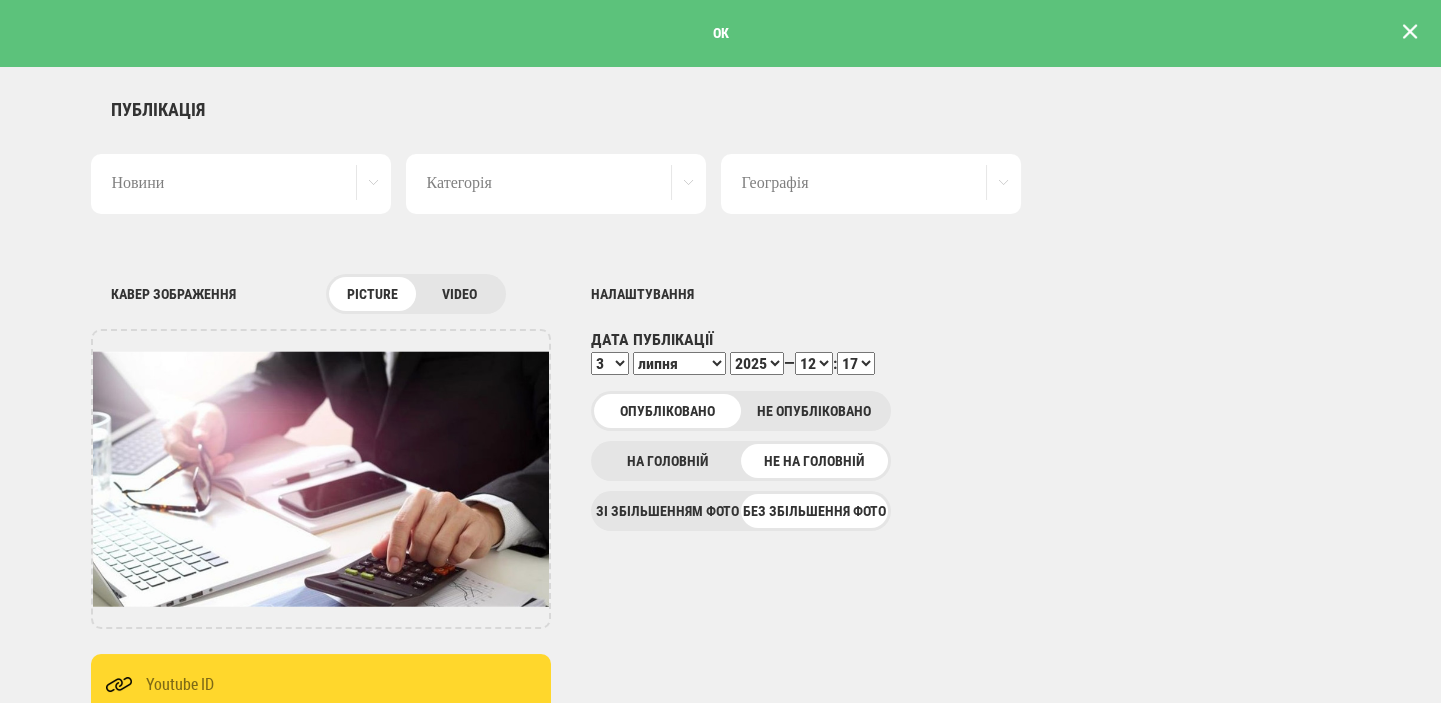 scroll, scrollTop: 0, scrollLeft: 0, axis: both 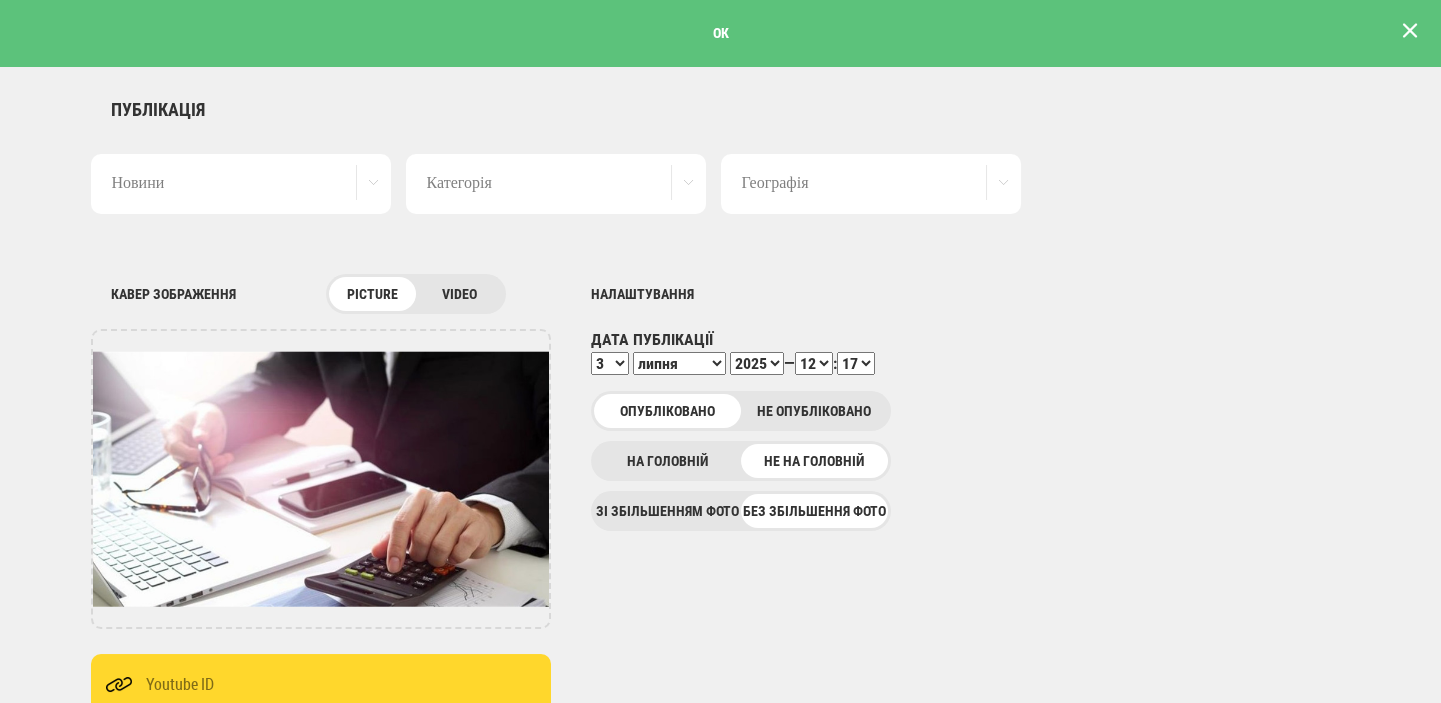 click at bounding box center (1410, 31) 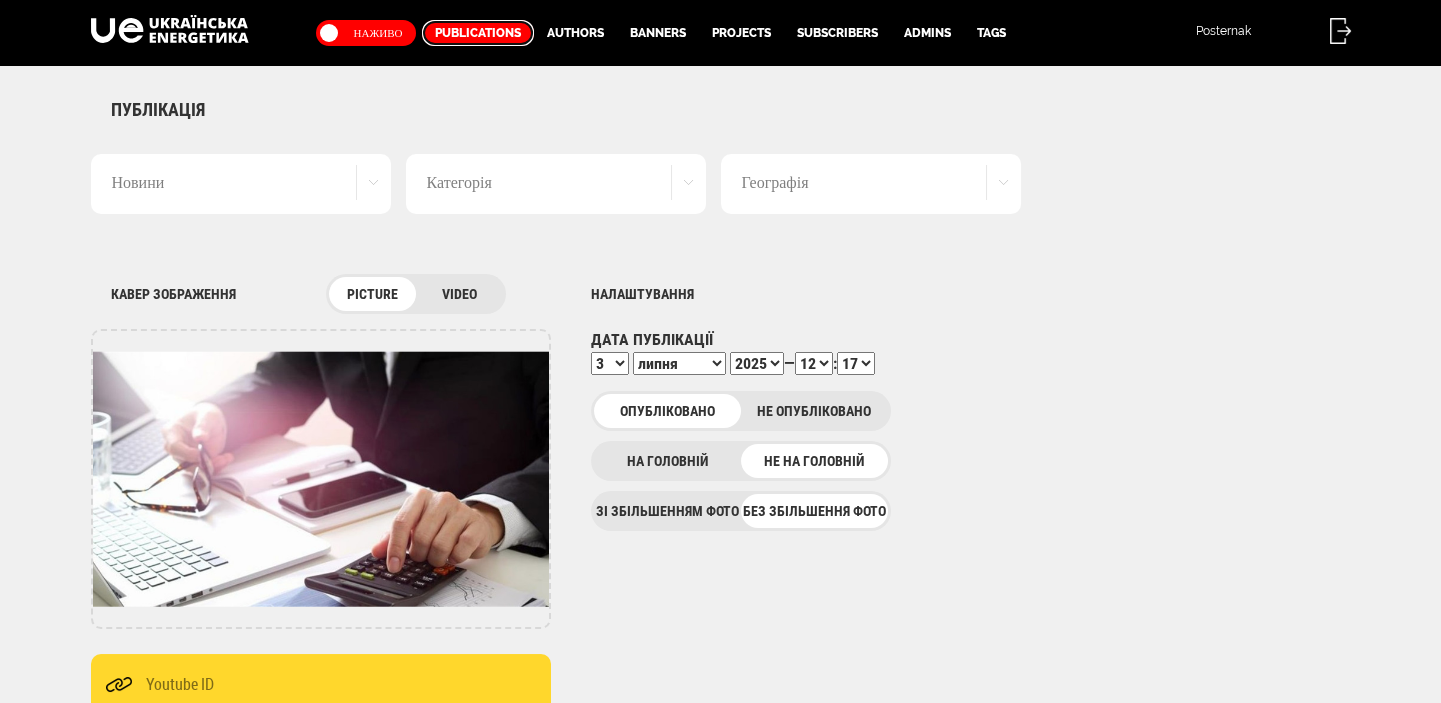 click on "Publications" at bounding box center (478, 33) 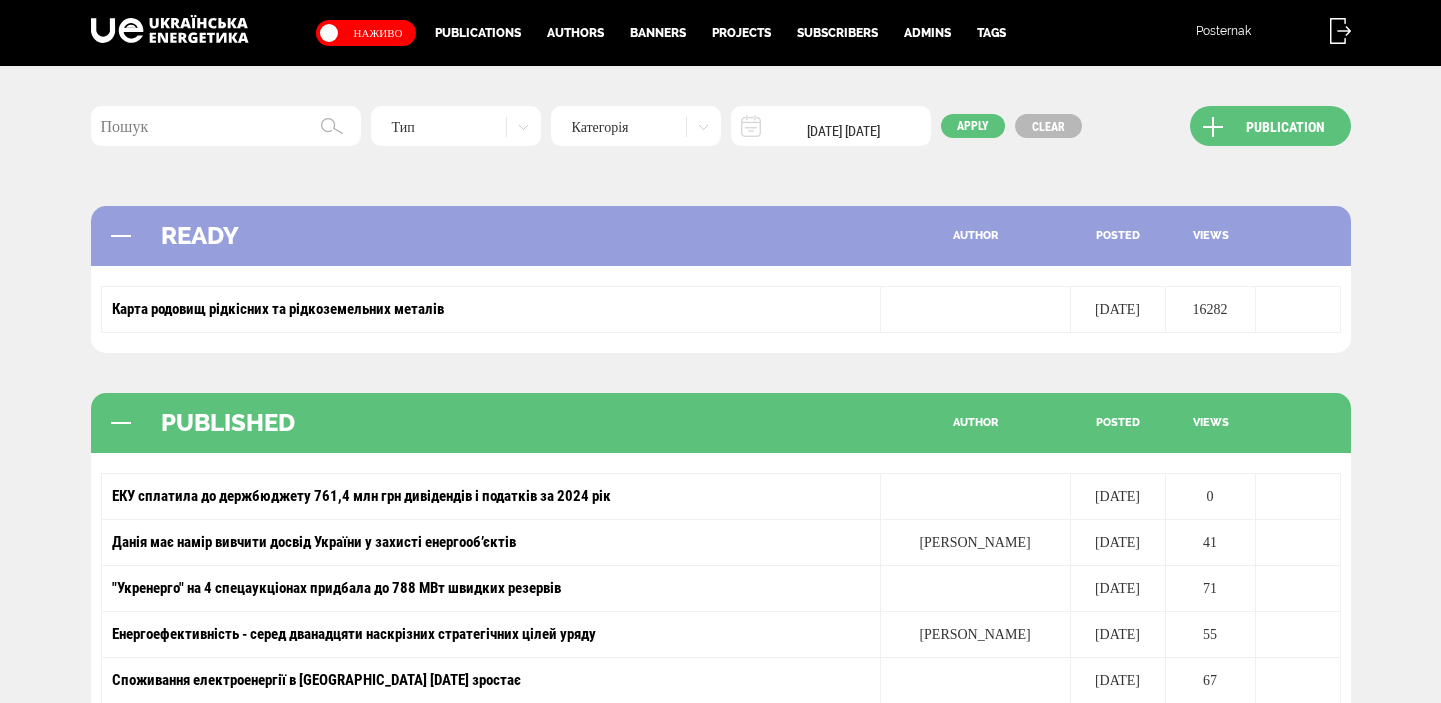 scroll, scrollTop: 0, scrollLeft: 0, axis: both 